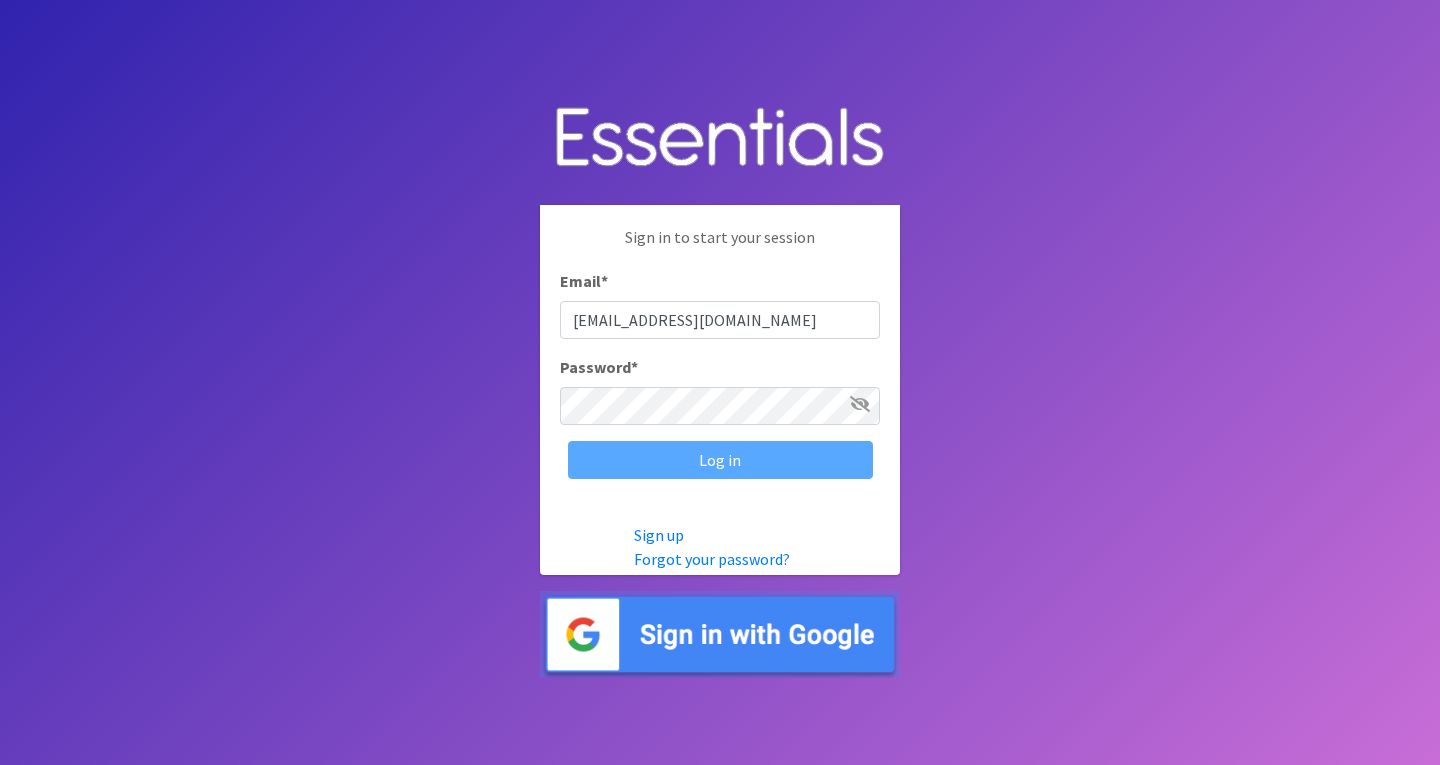 scroll, scrollTop: 0, scrollLeft: 0, axis: both 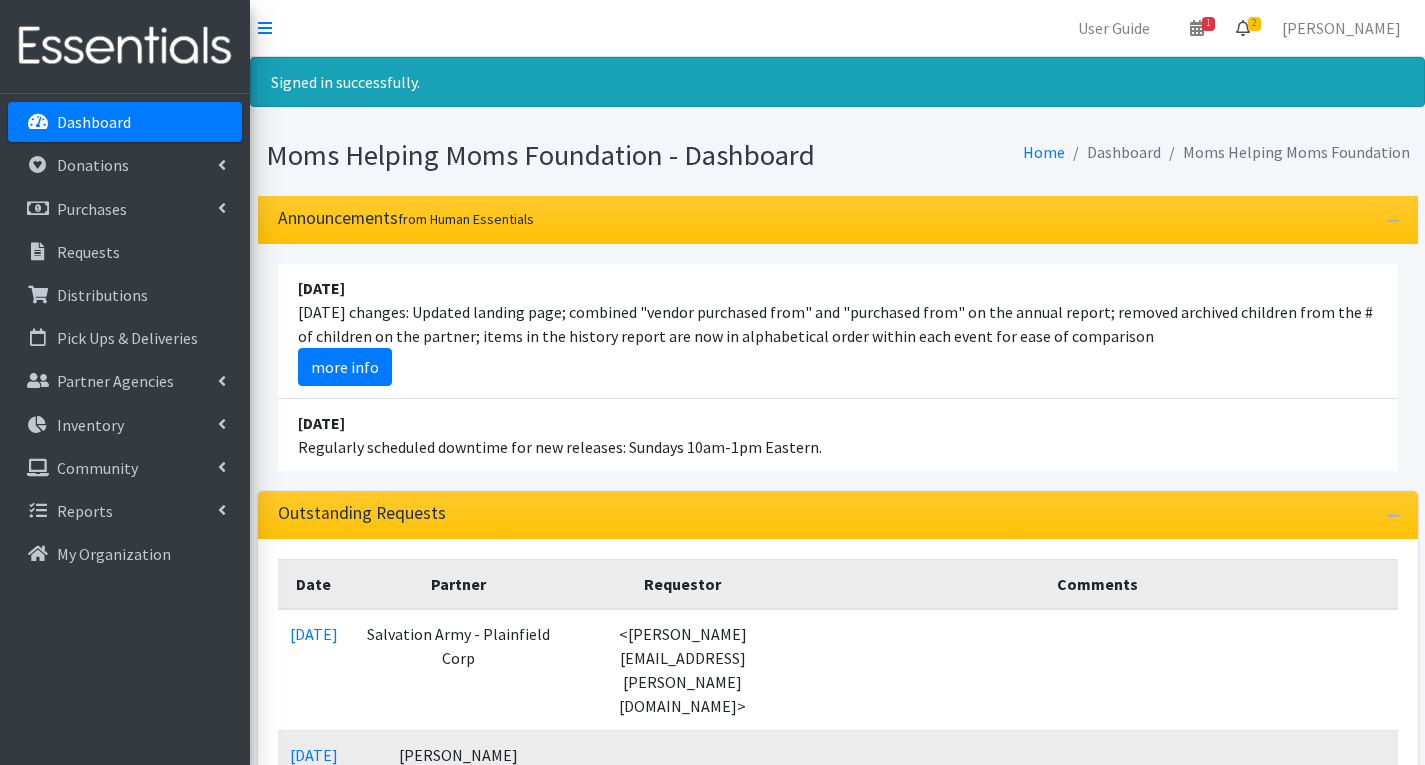 click on "2" at bounding box center [1254, 24] 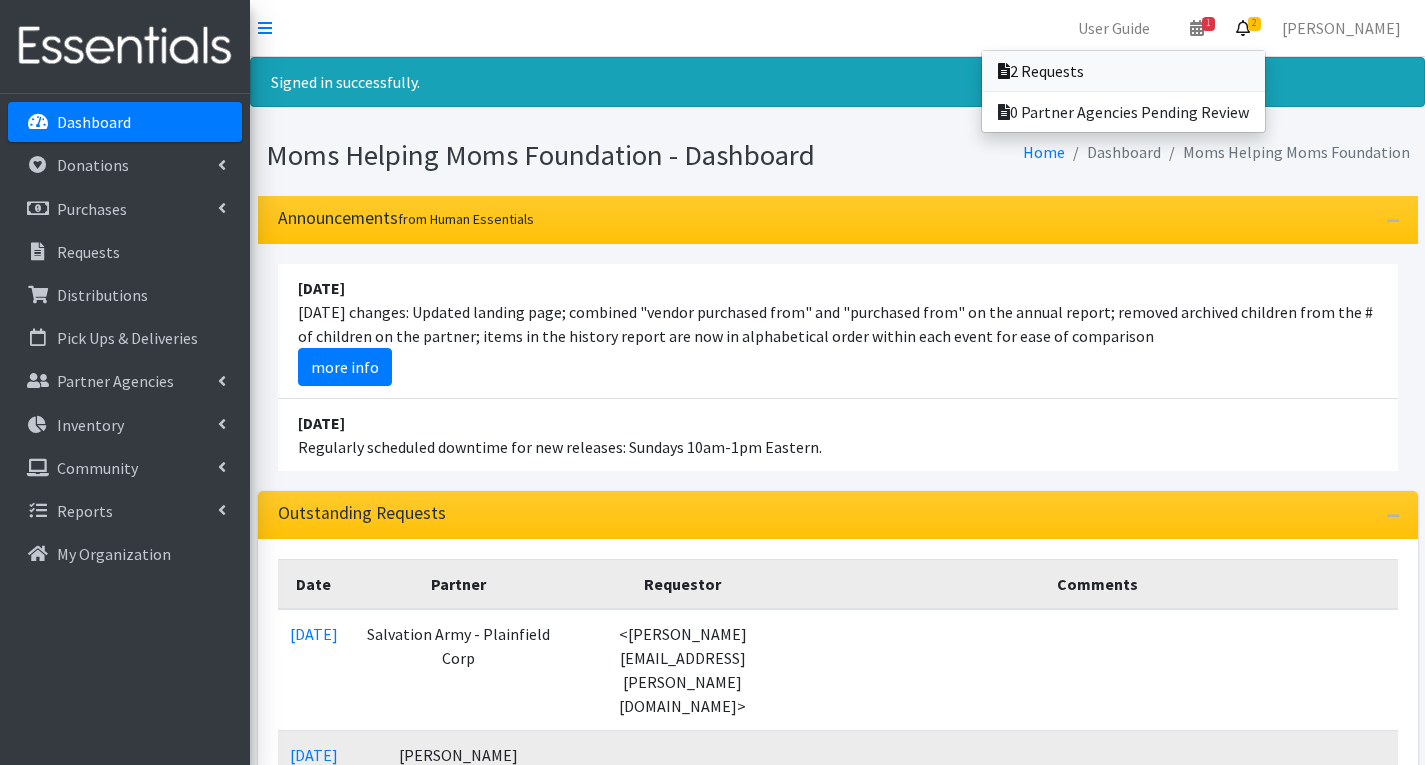 click on "2
Requests" at bounding box center (1123, 71) 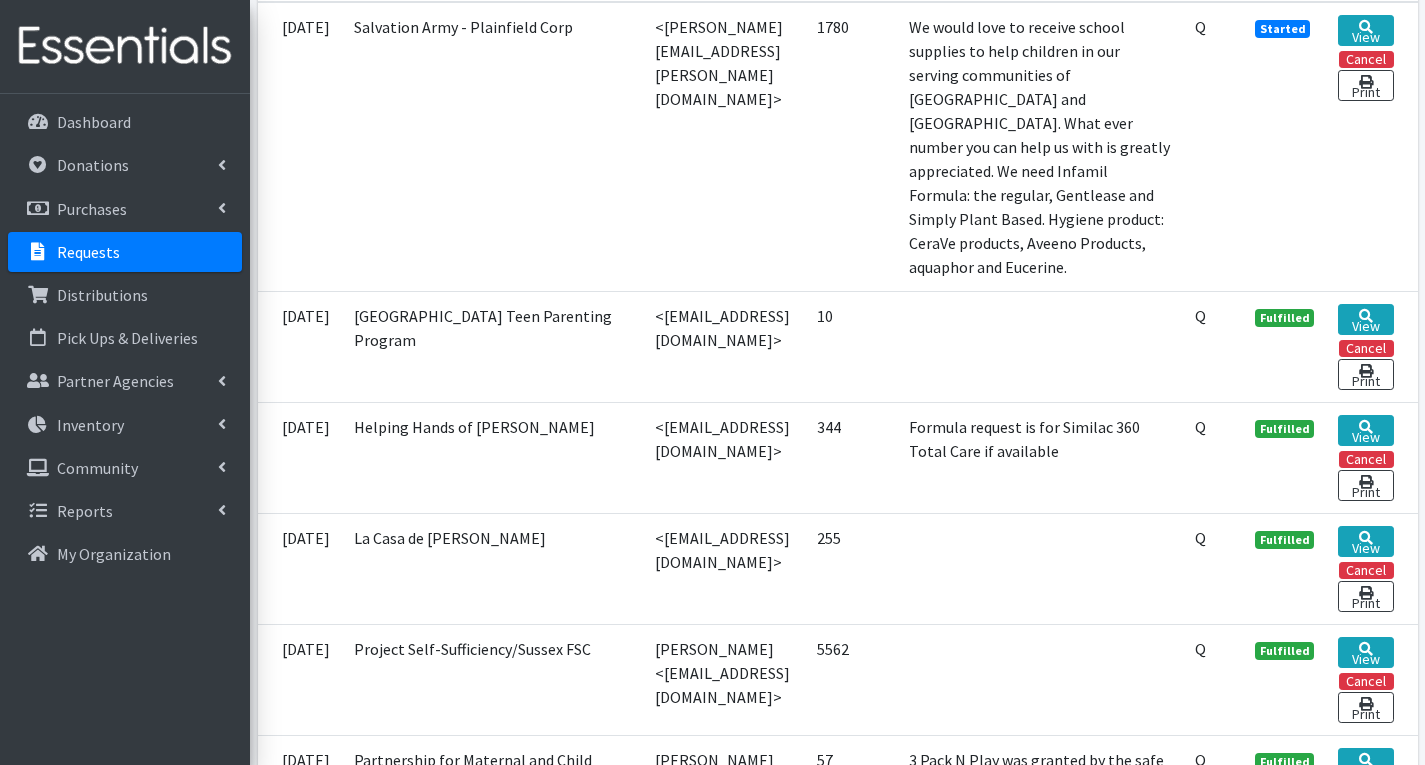 scroll, scrollTop: 600, scrollLeft: 0, axis: vertical 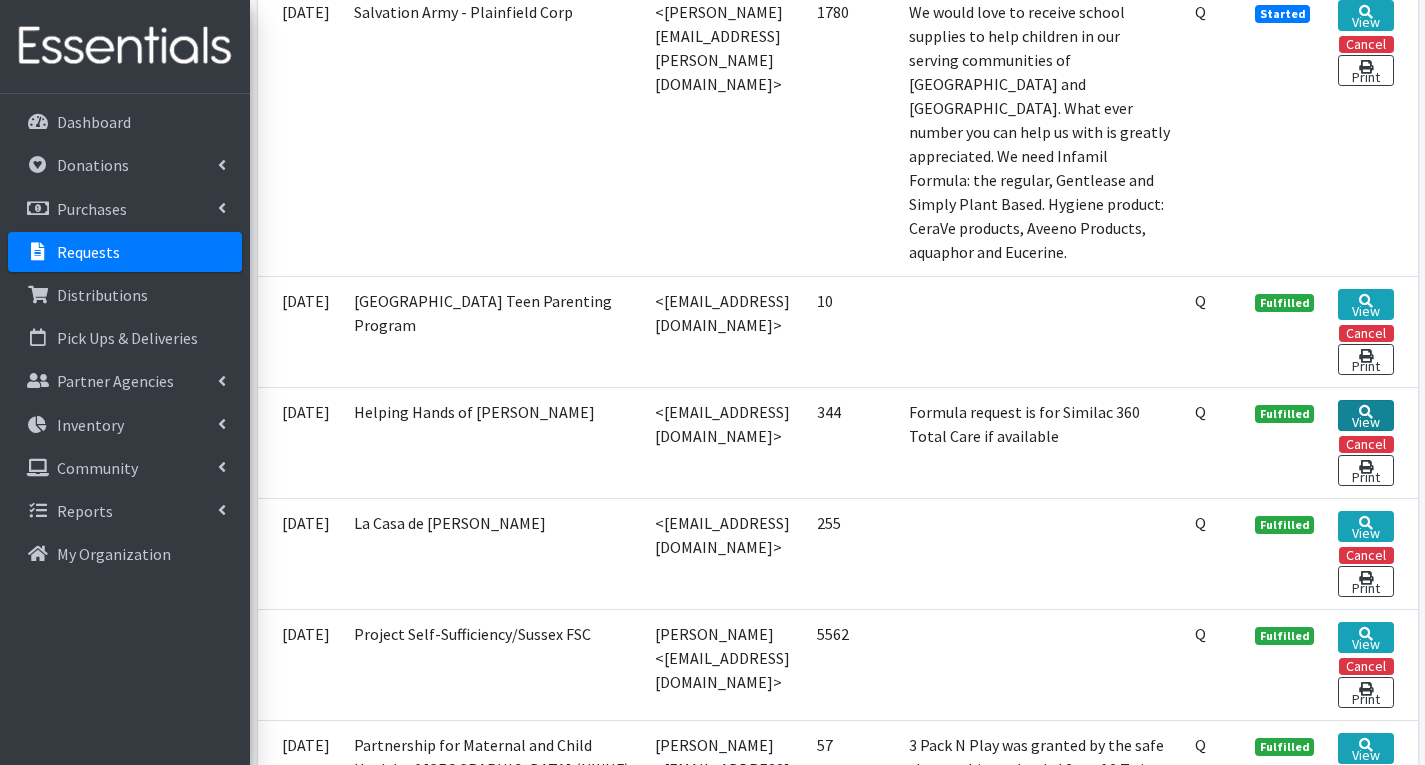 click at bounding box center [1366, 412] 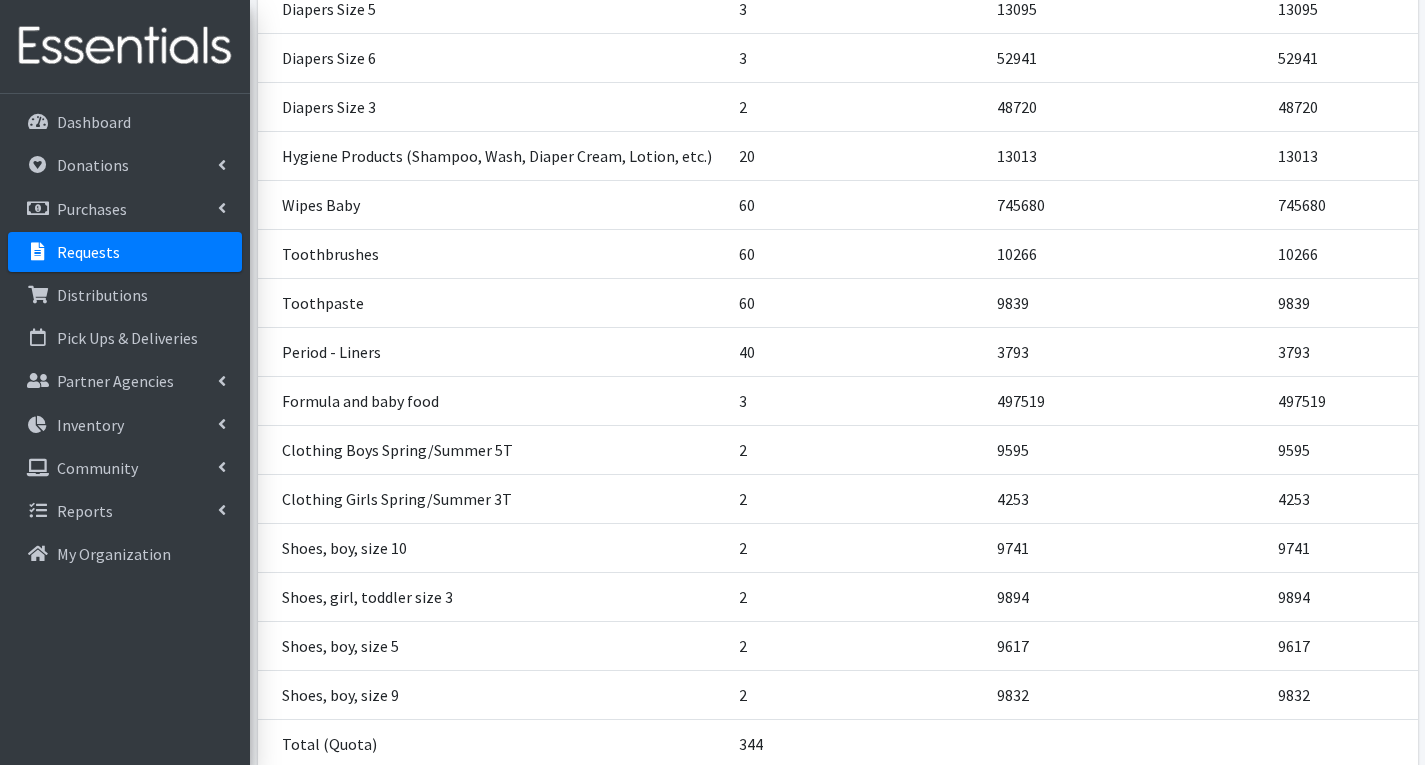 scroll, scrollTop: 700, scrollLeft: 0, axis: vertical 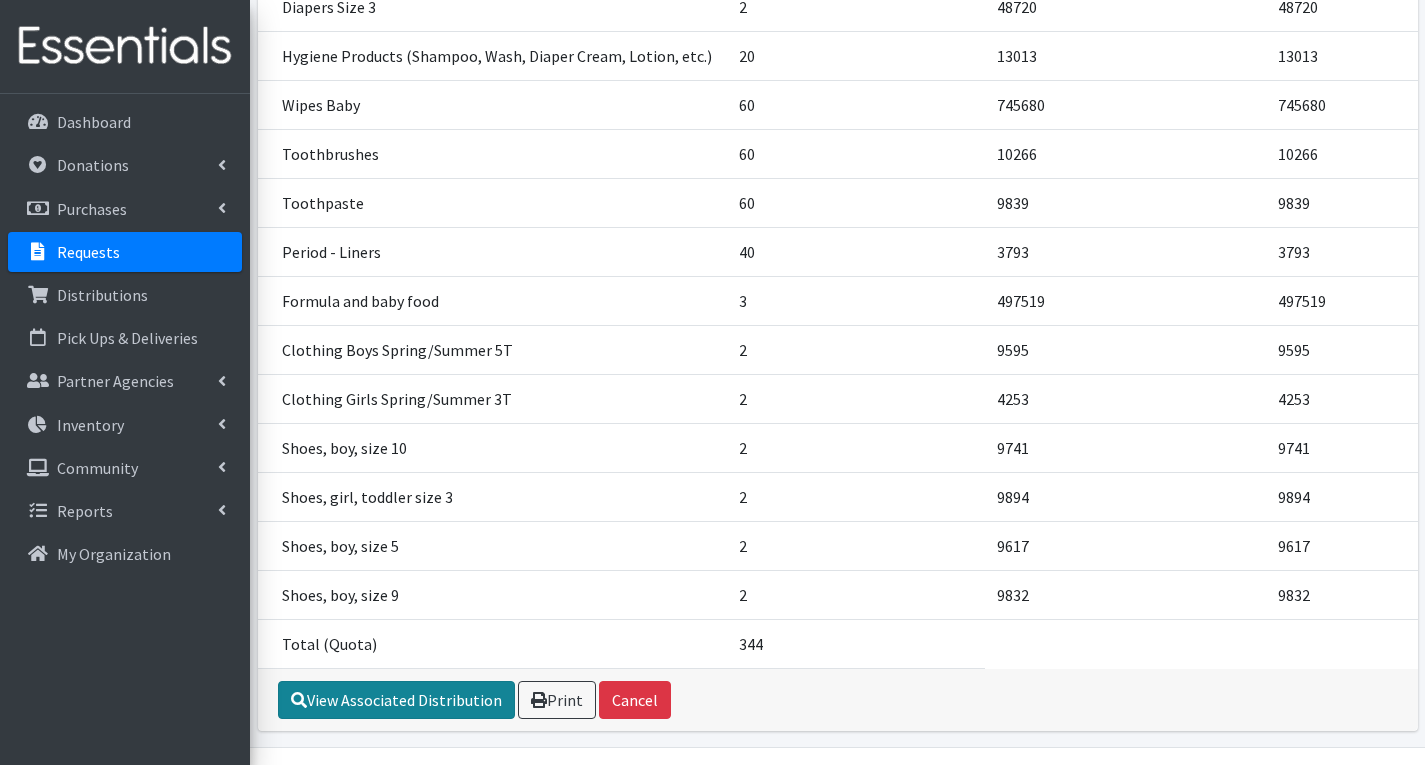 click on "View Associated Distribution" at bounding box center (396, 700) 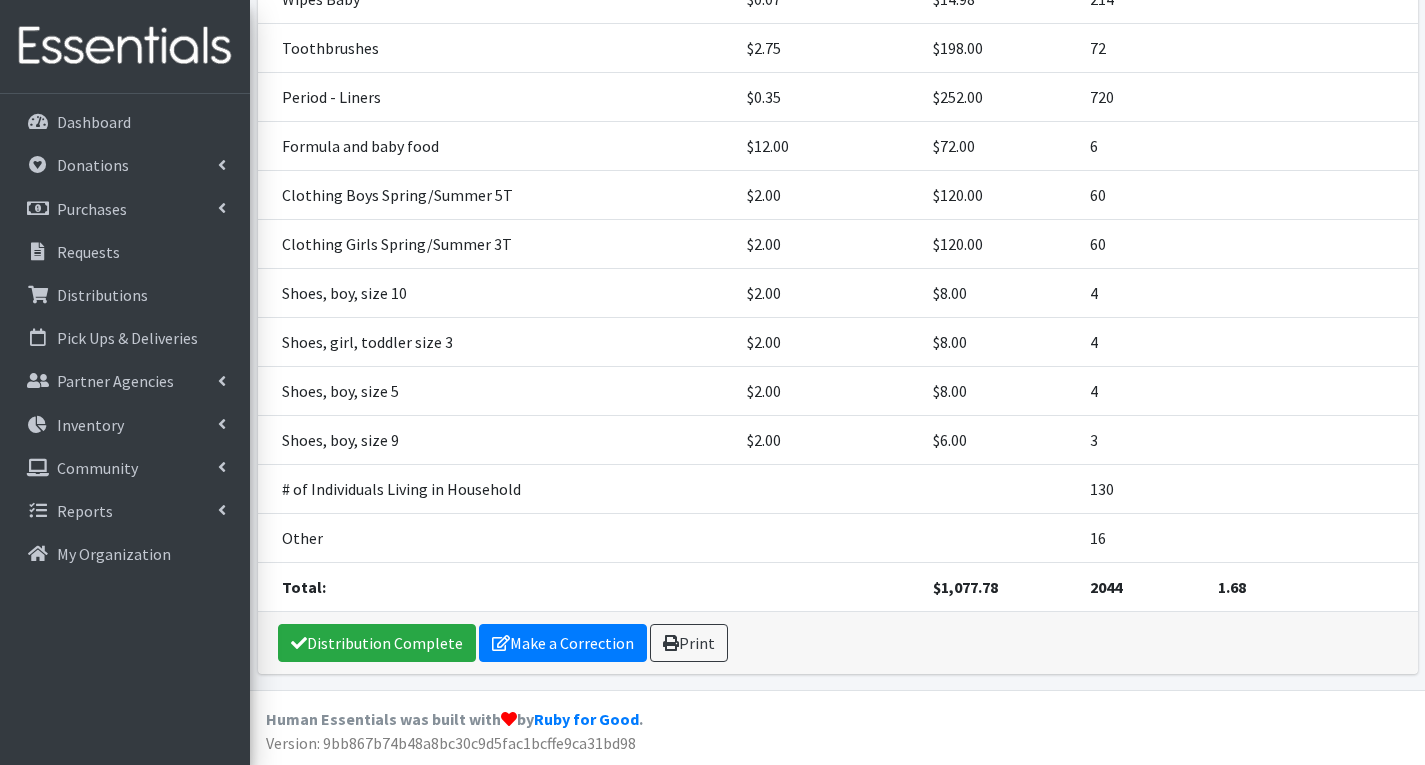 scroll, scrollTop: 841, scrollLeft: 0, axis: vertical 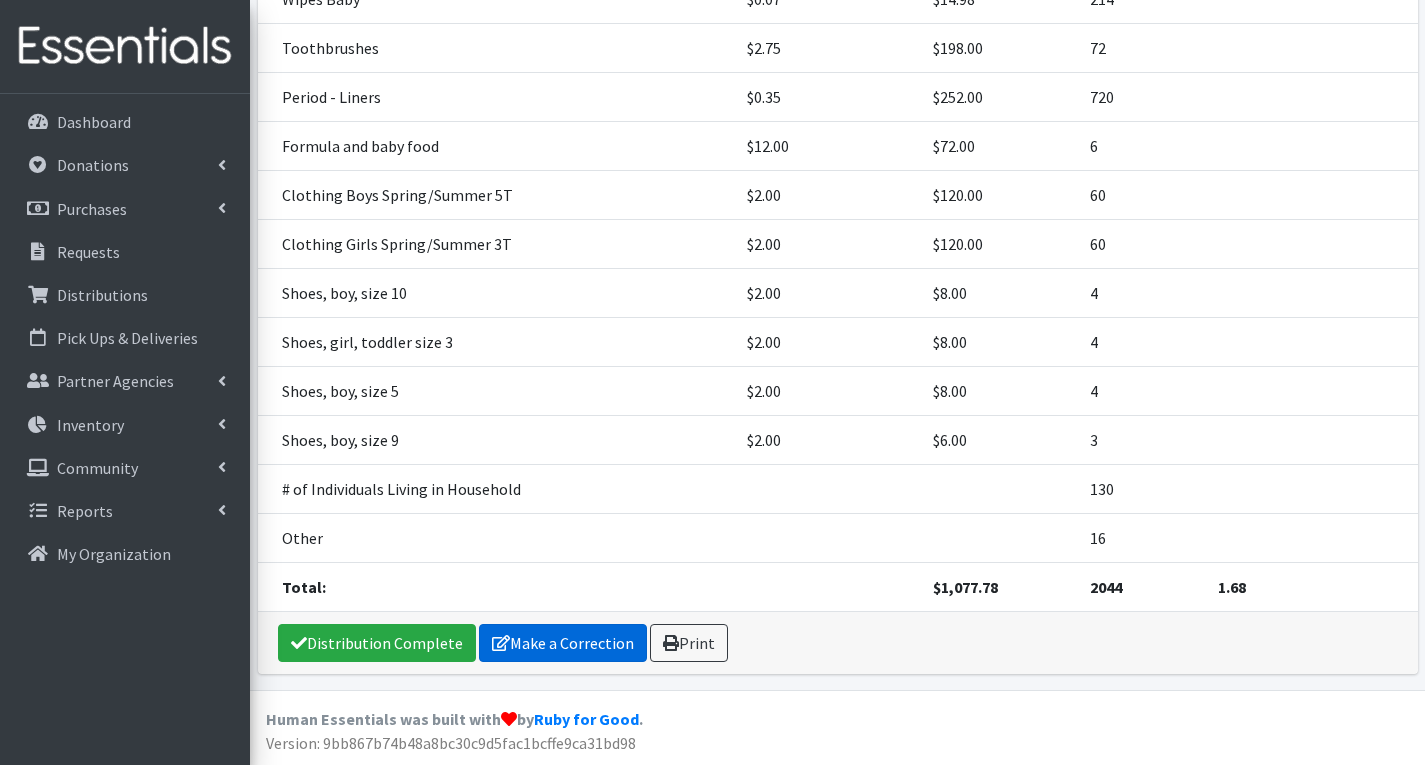click on "Make a Correction" at bounding box center [563, 643] 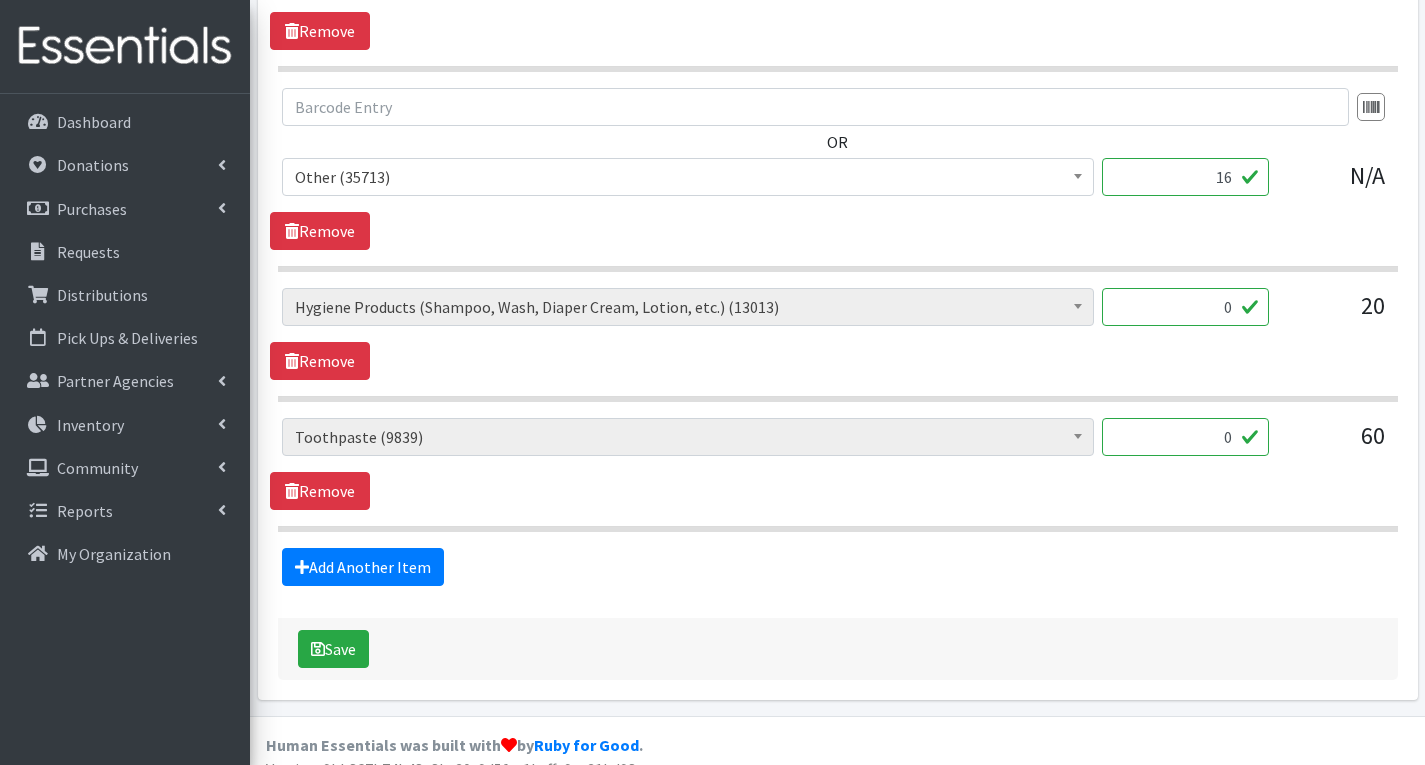 scroll, scrollTop: 3341, scrollLeft: 0, axis: vertical 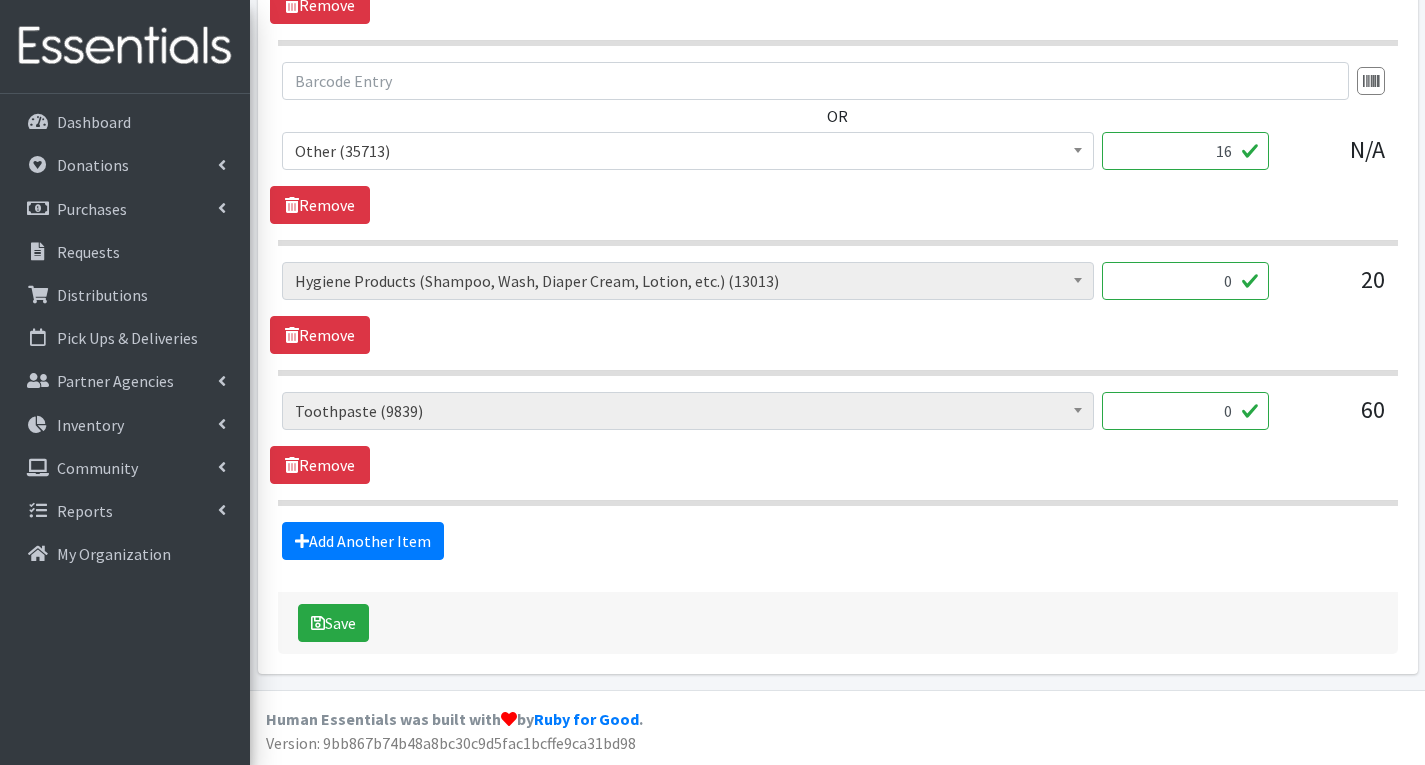 click on "0" at bounding box center (1185, 411) 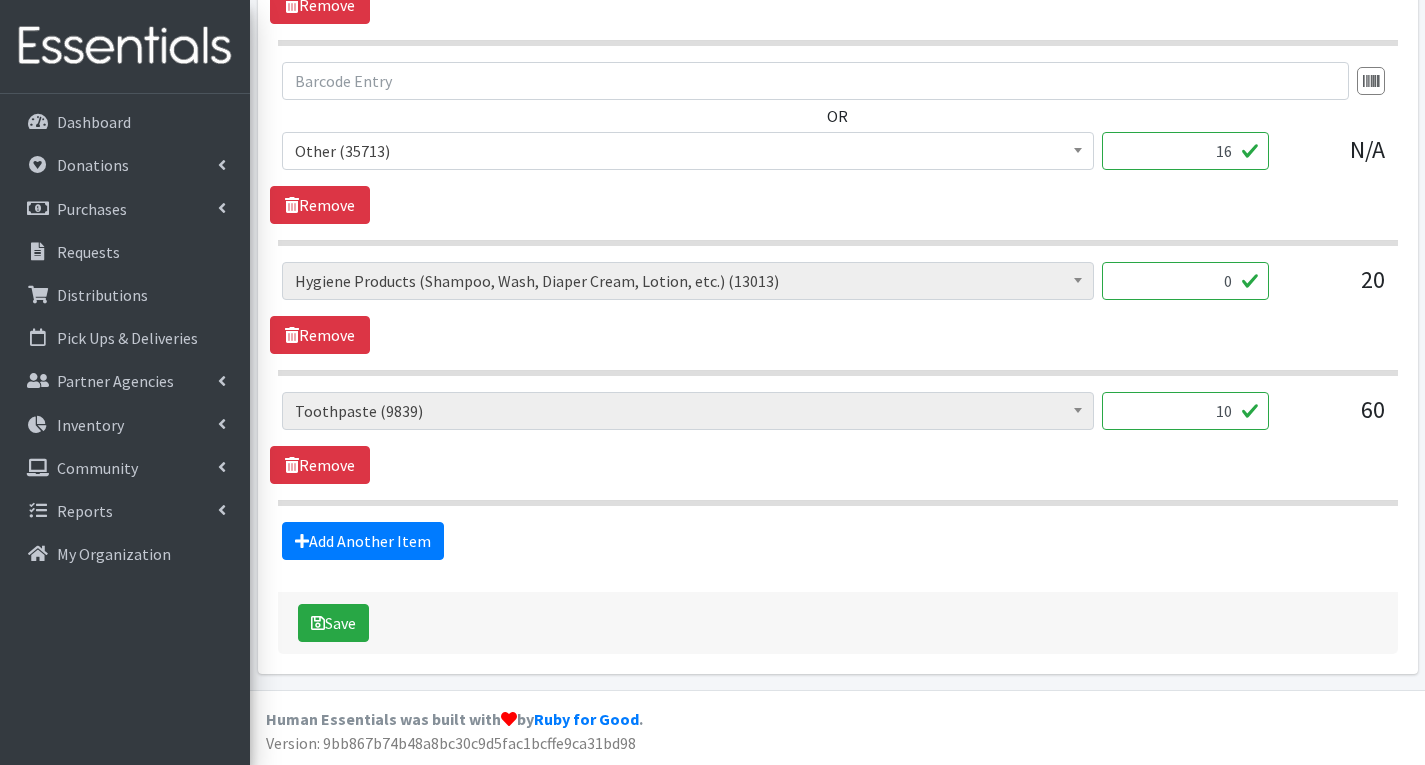 type on "10" 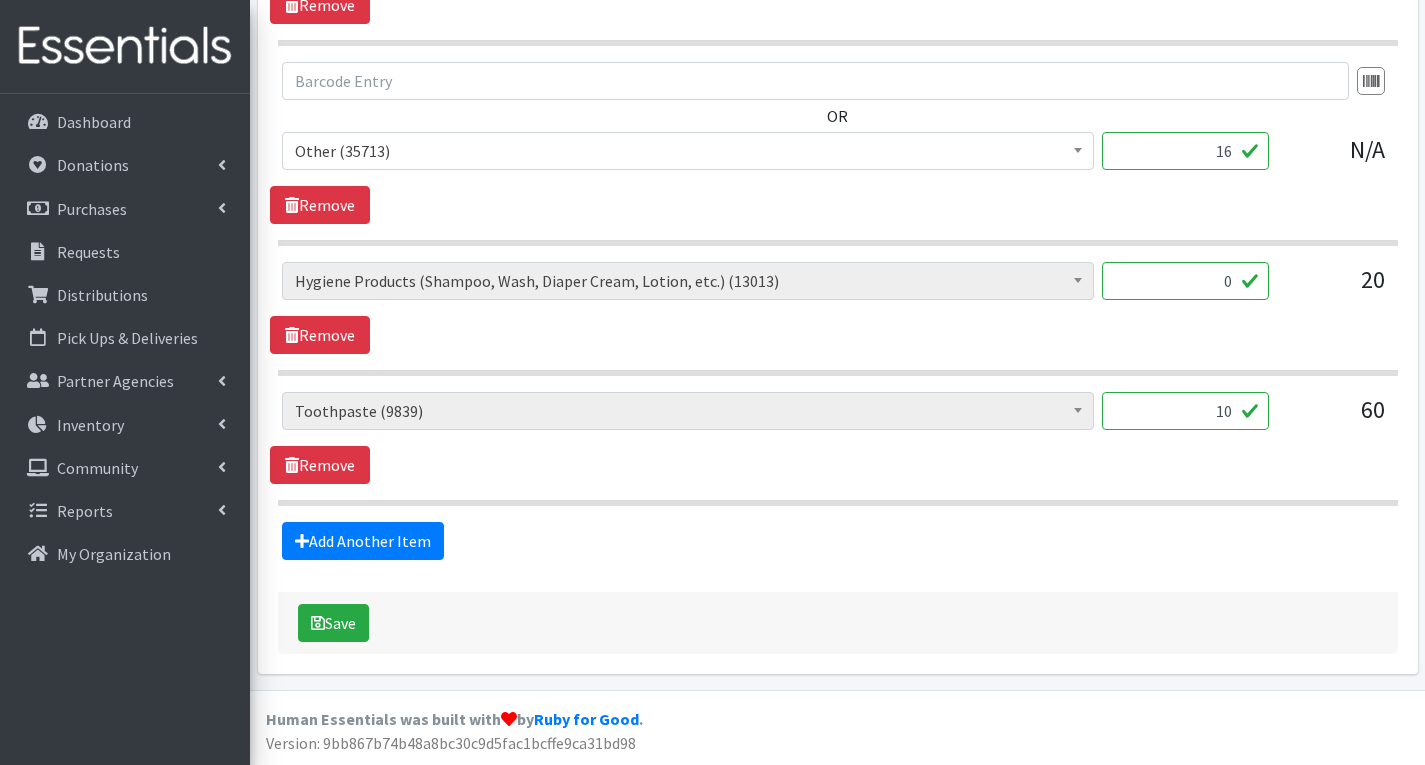 click on "0" at bounding box center (1185, 281) 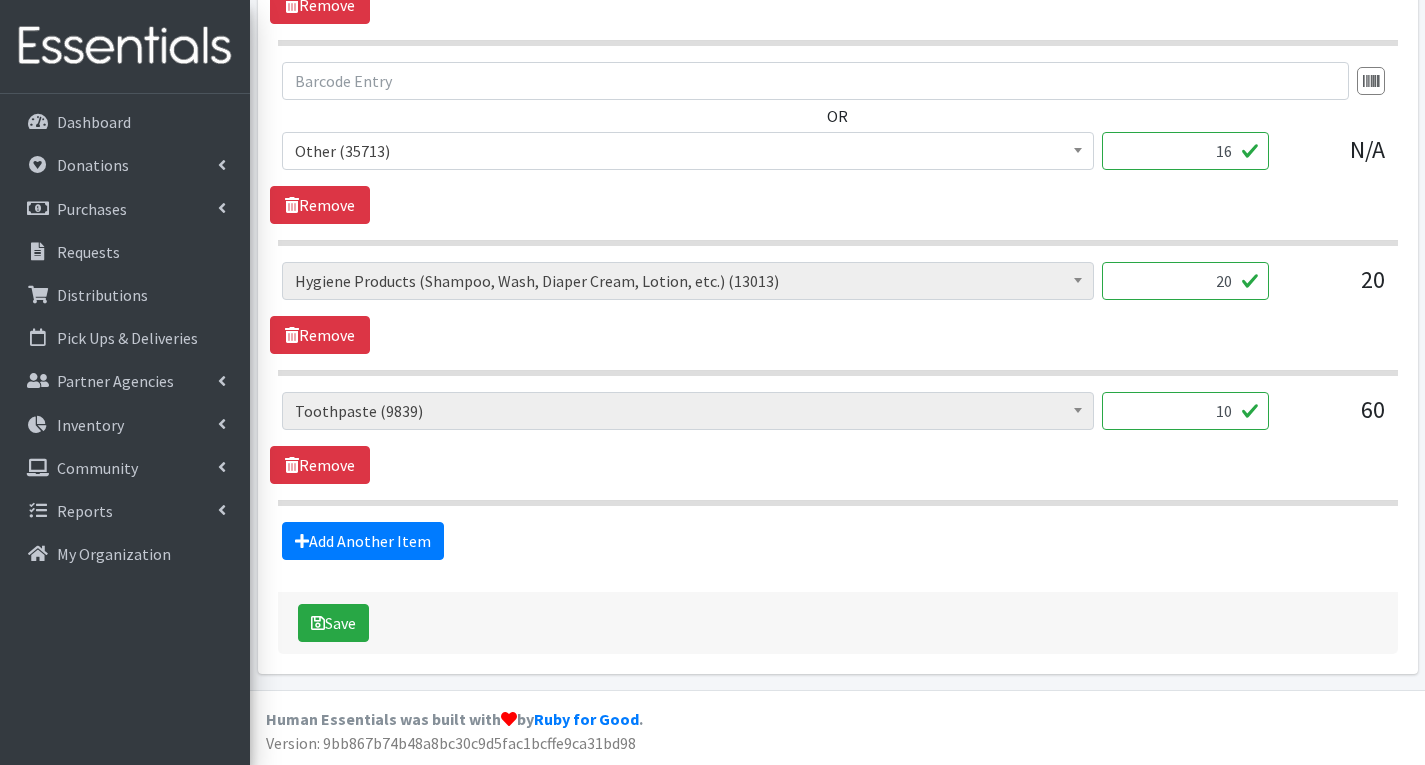 type on "20" 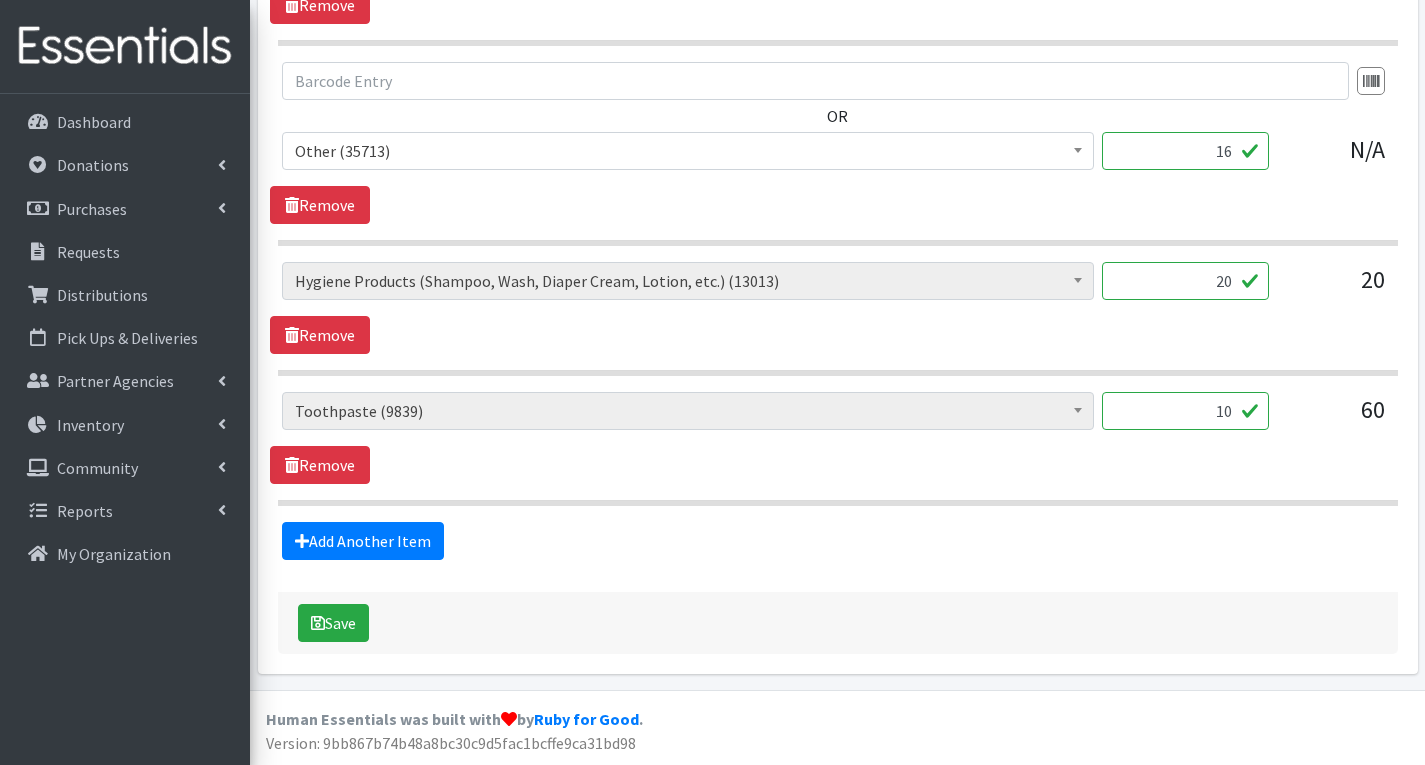 click on "# of Children this order will serve (85925)
# of Individuals Living in Household (53889)
Activity Mat (9866)
Baby Carriers (9567)
Bath Tubs (918)
Bed Pads (5199)
Bibs (4643)
Birthday Box - Boy (61)
Birthday Box - Girl (71)
Blankets/Swaddlers/Sleepsacks (1813)
Books (5824)
Bottles (8575)
Breast Pump (1)
Bundle Me's (8939)
Car Seat - 3in1 up to 80 lbs. (6)
Car Seat - Infant up to 22lbs. w/ handle (18)" at bounding box center [838, 319] 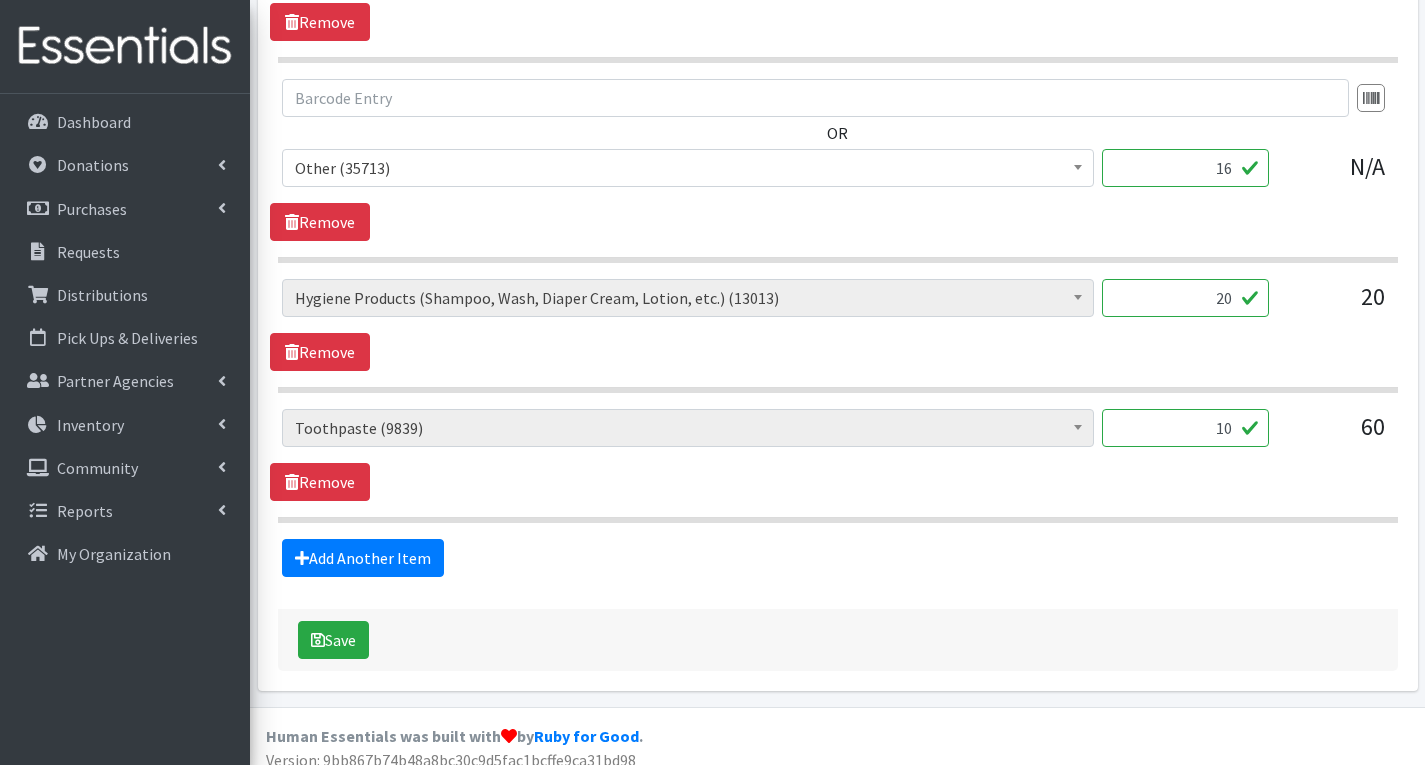 scroll, scrollTop: 3341, scrollLeft: 0, axis: vertical 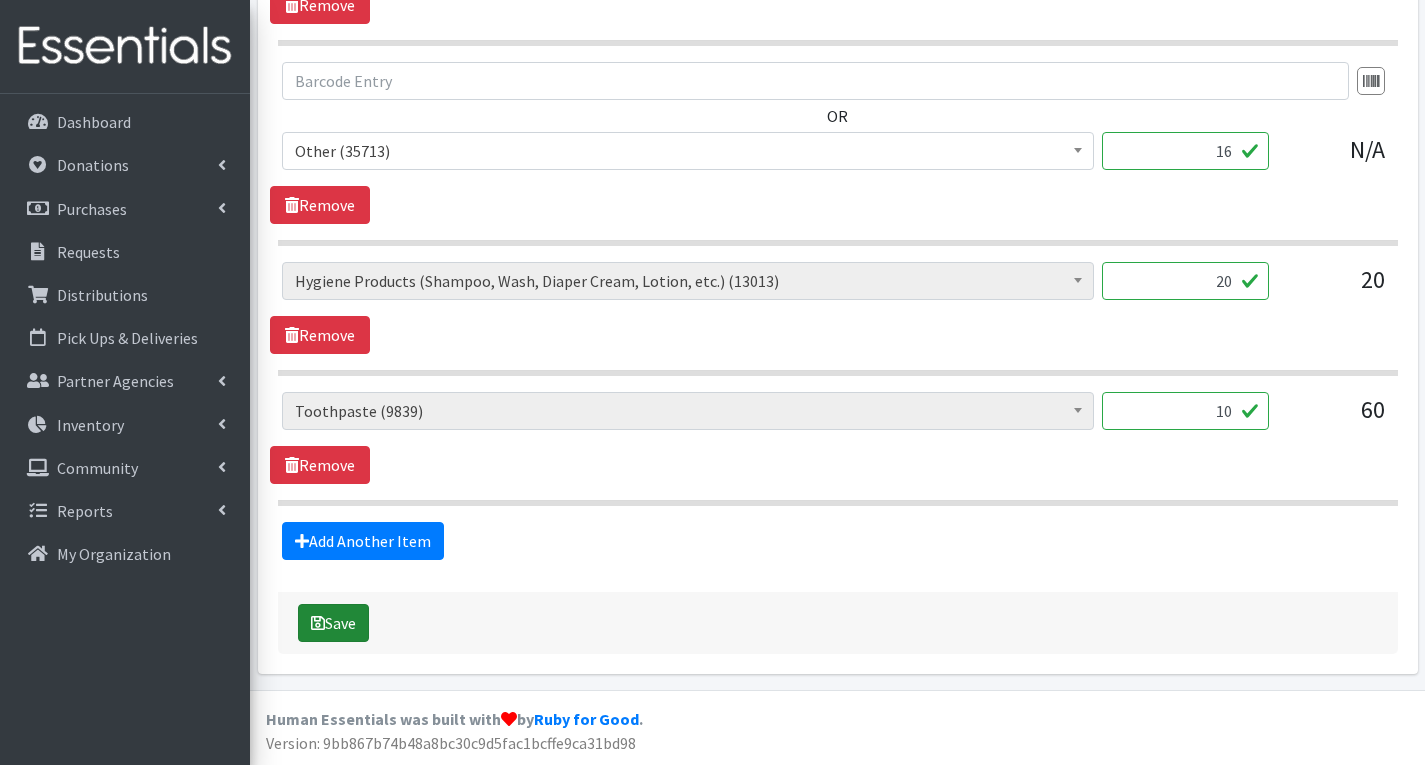 click on "Save" at bounding box center [333, 623] 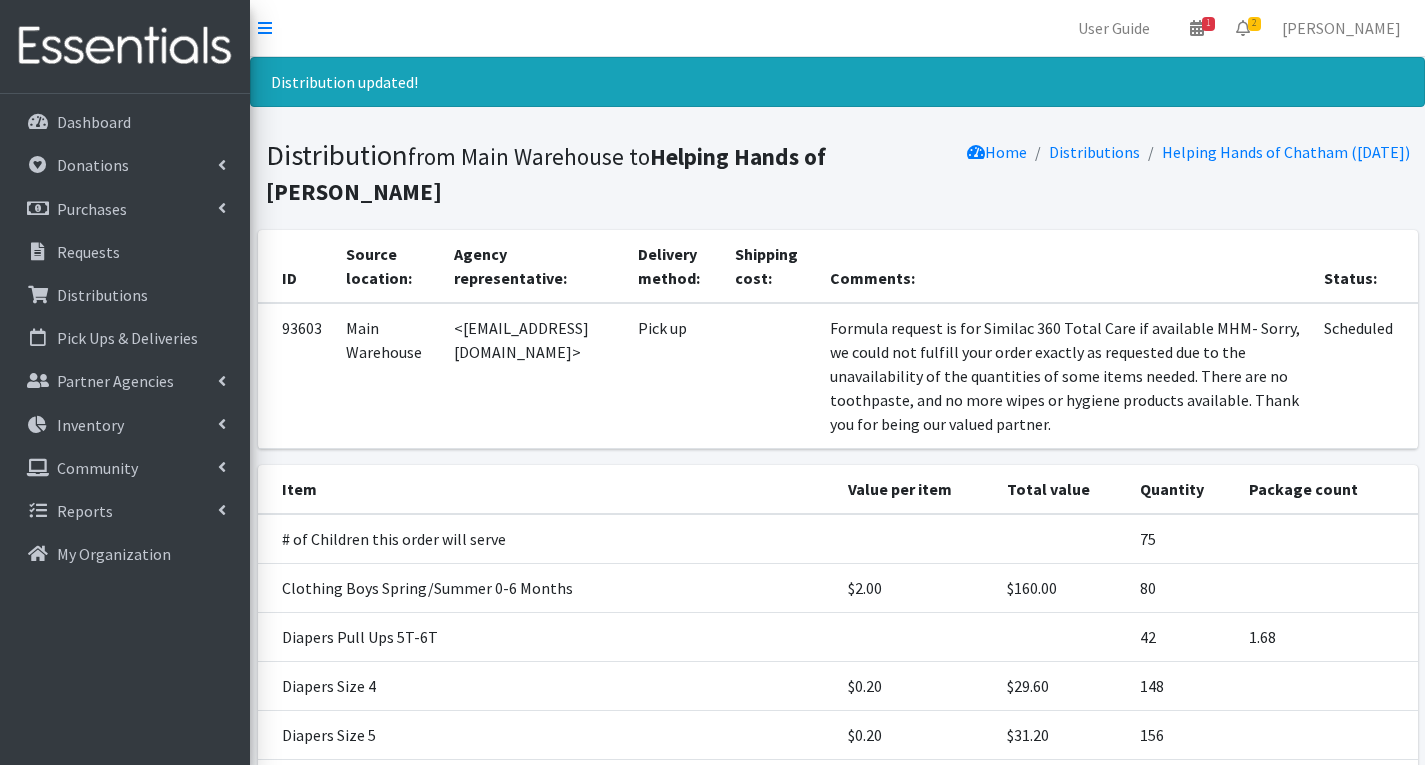 scroll, scrollTop: 0, scrollLeft: 0, axis: both 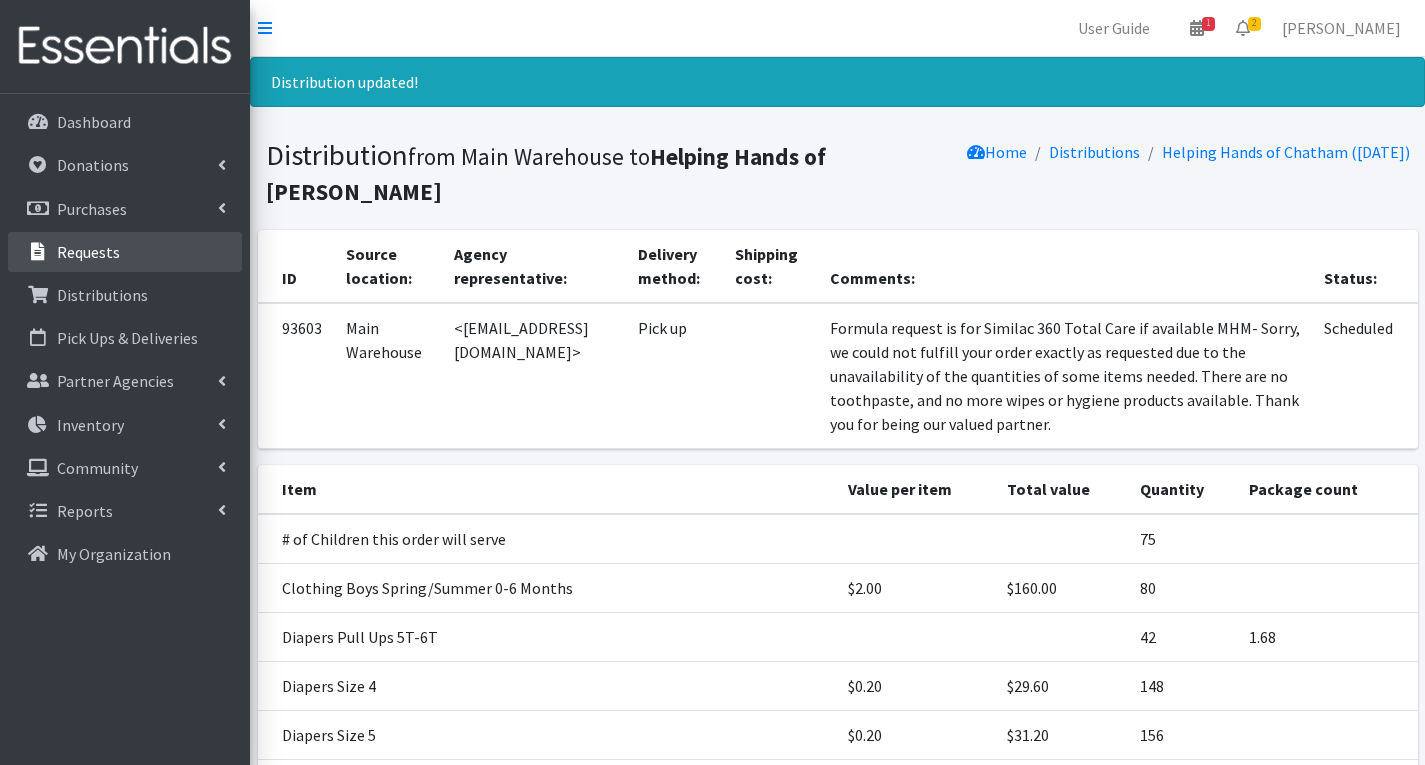 click on "Requests" at bounding box center (88, 252) 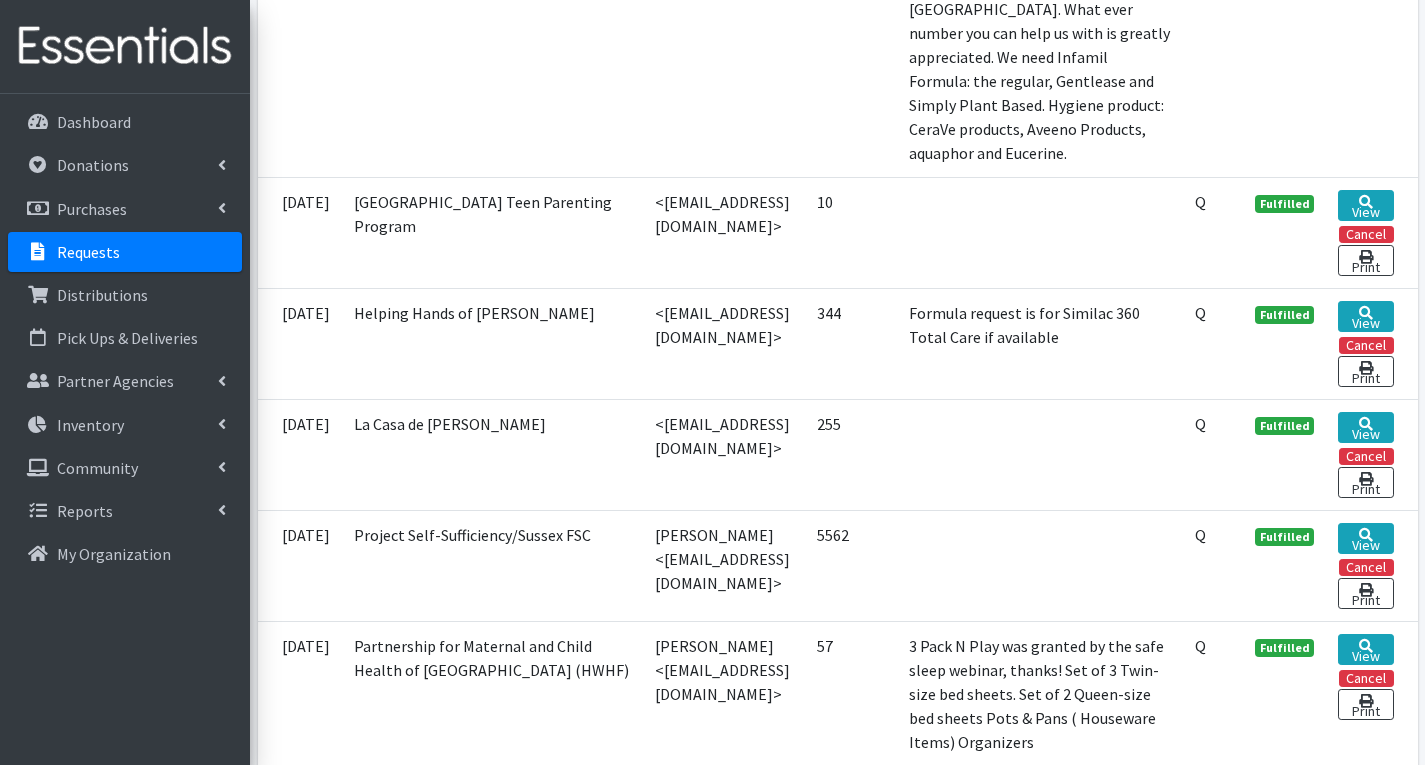scroll, scrollTop: 700, scrollLeft: 0, axis: vertical 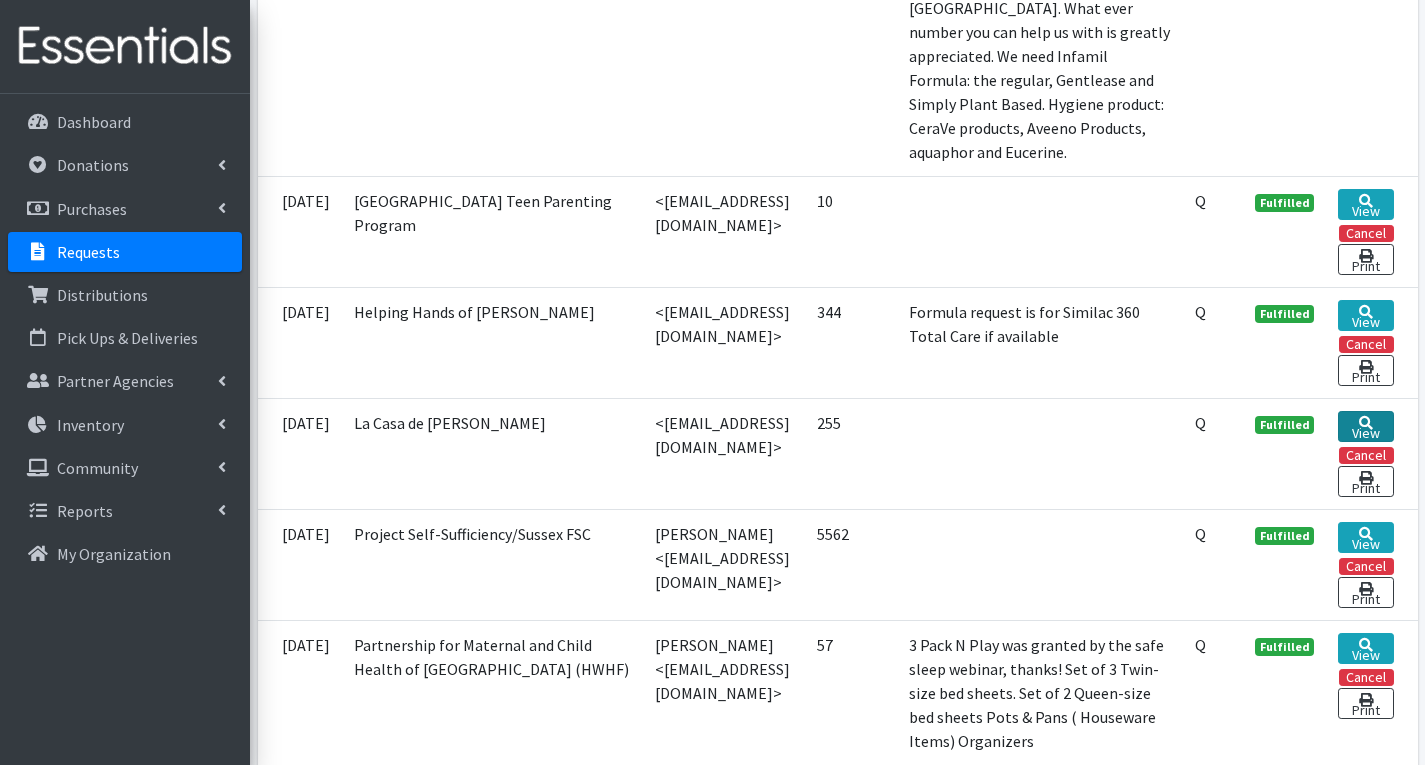 click on "View" at bounding box center [1365, 426] 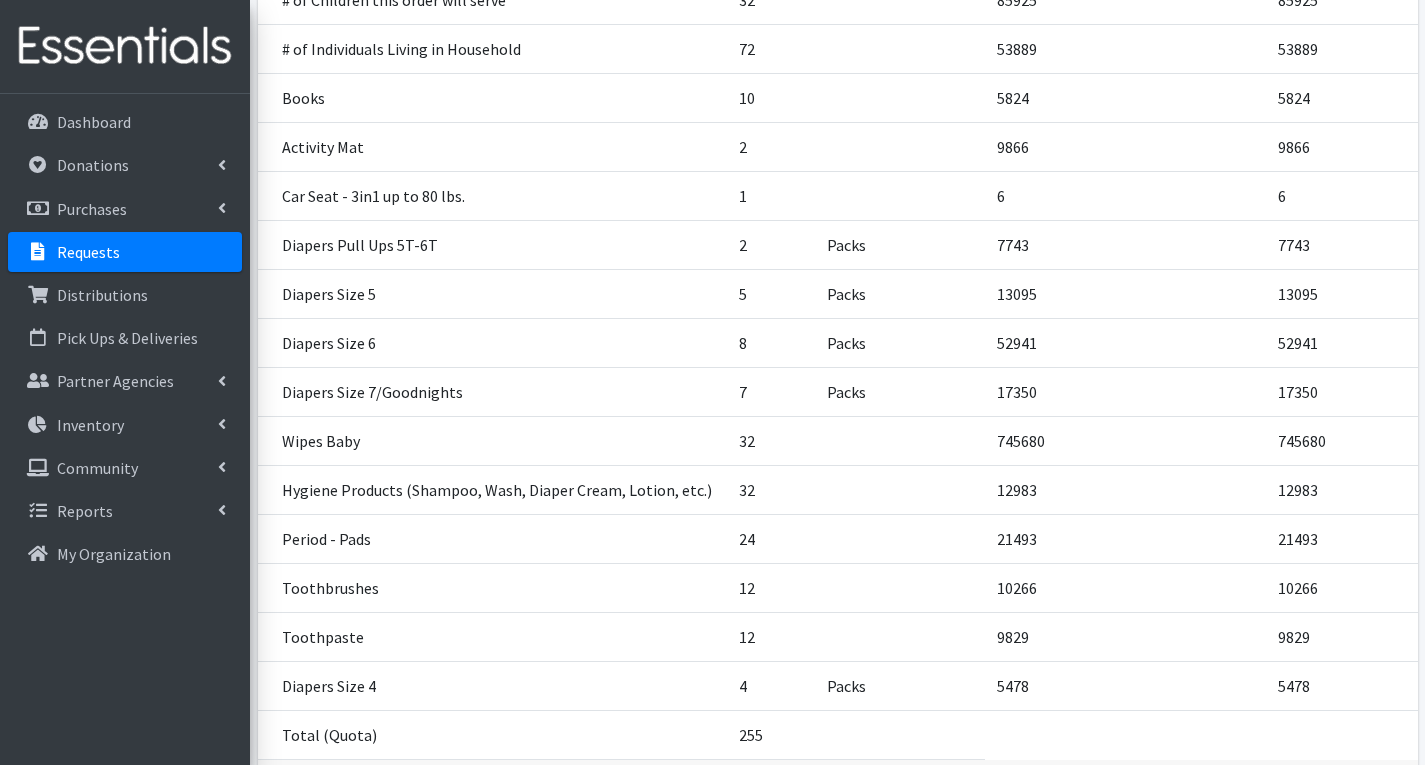 scroll, scrollTop: 400, scrollLeft: 0, axis: vertical 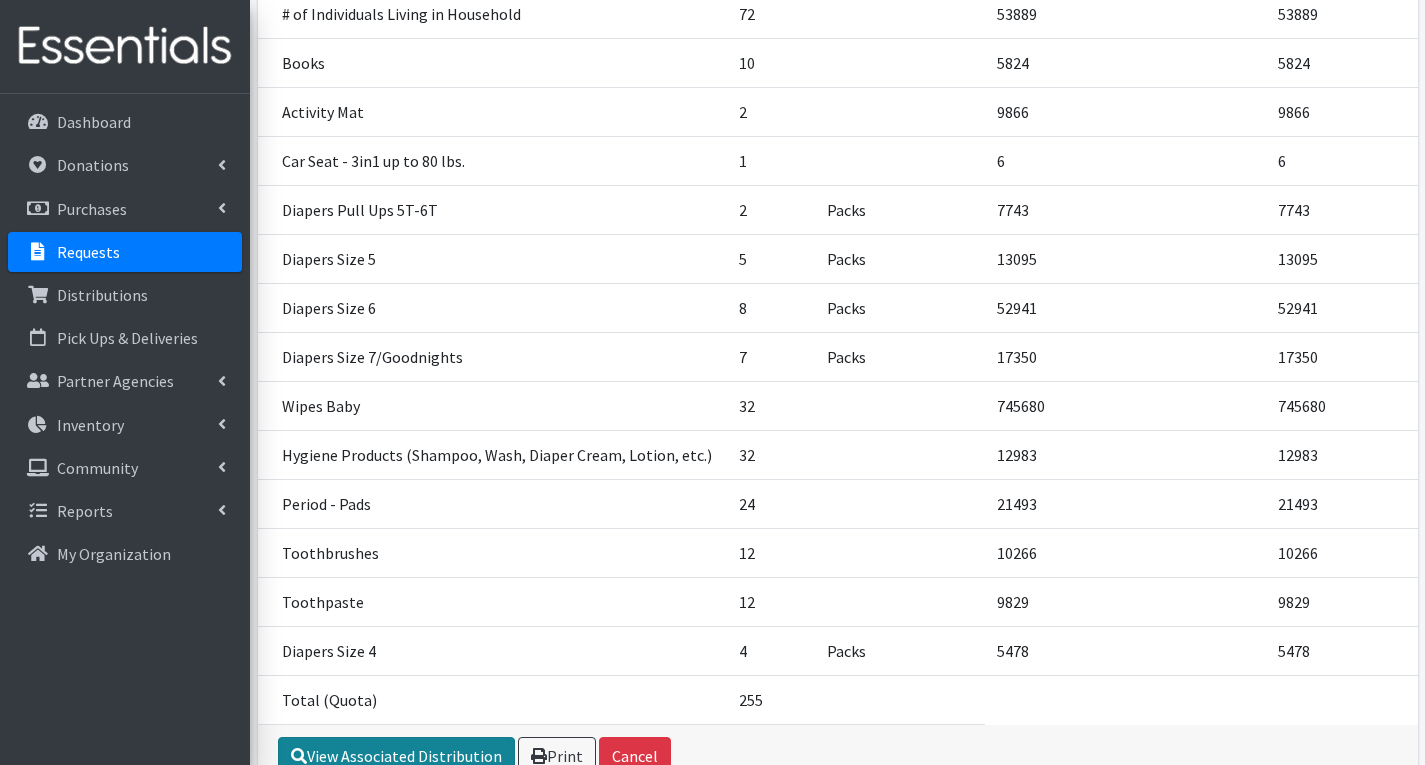 click on "View Associated Distribution" at bounding box center [396, 756] 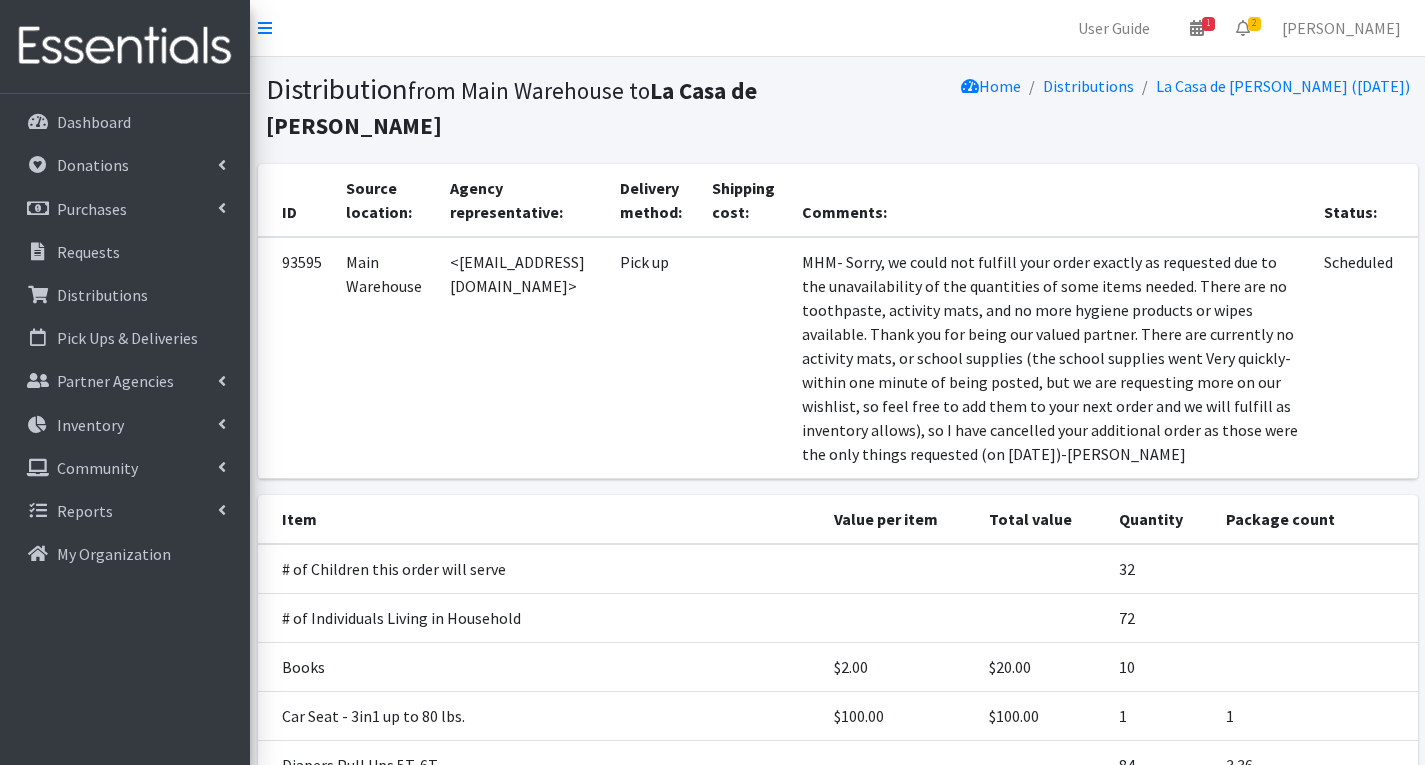 scroll, scrollTop: 0, scrollLeft: 0, axis: both 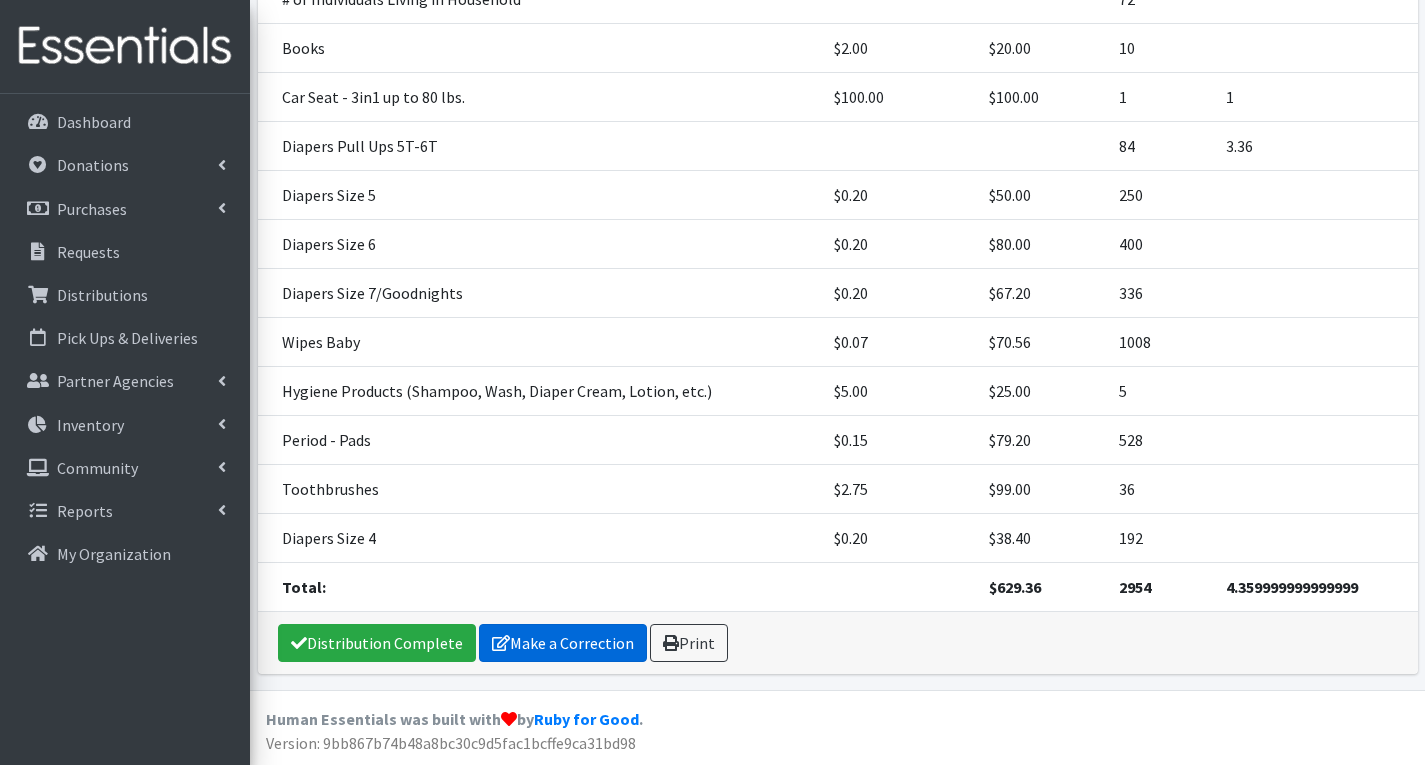 click on "Make a Correction" at bounding box center [563, 643] 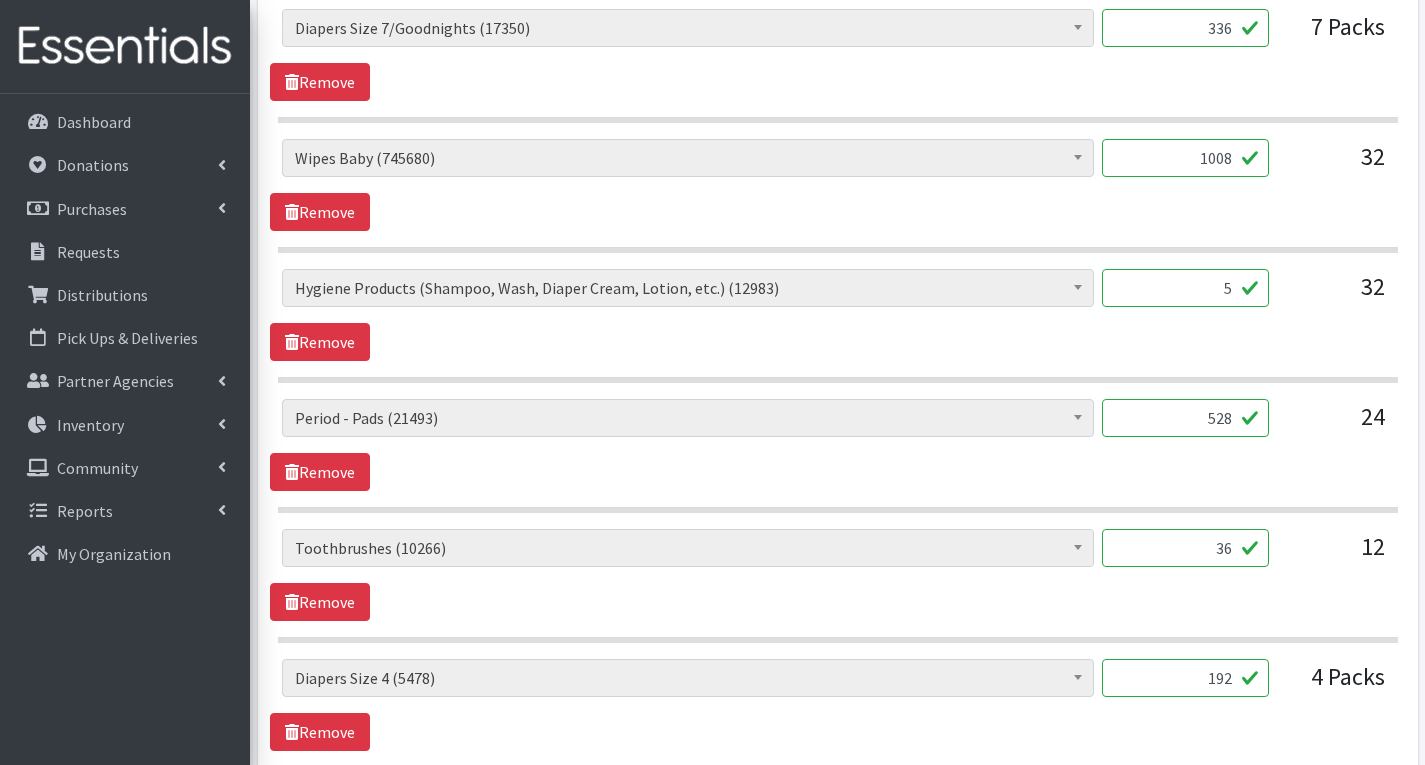 scroll, scrollTop: 1900, scrollLeft: 0, axis: vertical 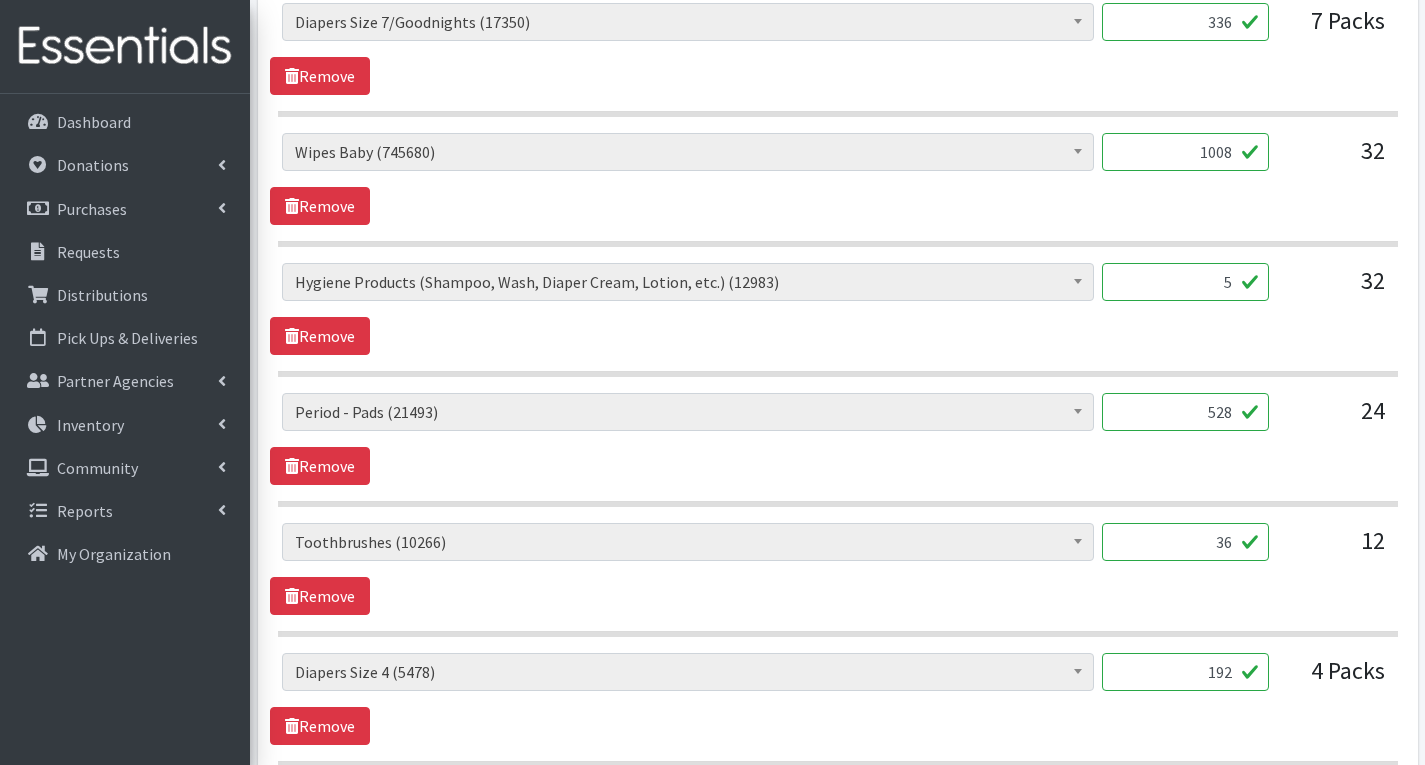 click on "36" at bounding box center [1185, 542] 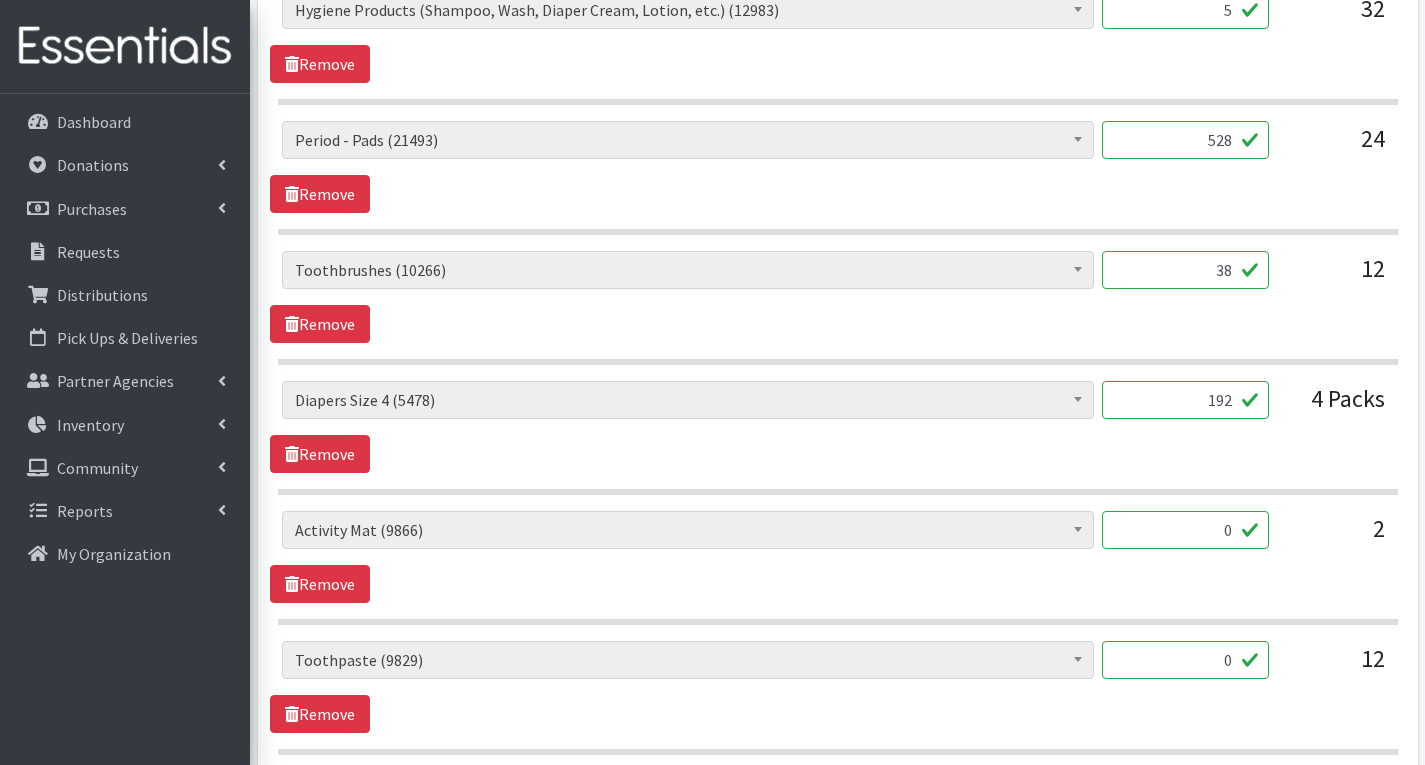 scroll, scrollTop: 2400, scrollLeft: 0, axis: vertical 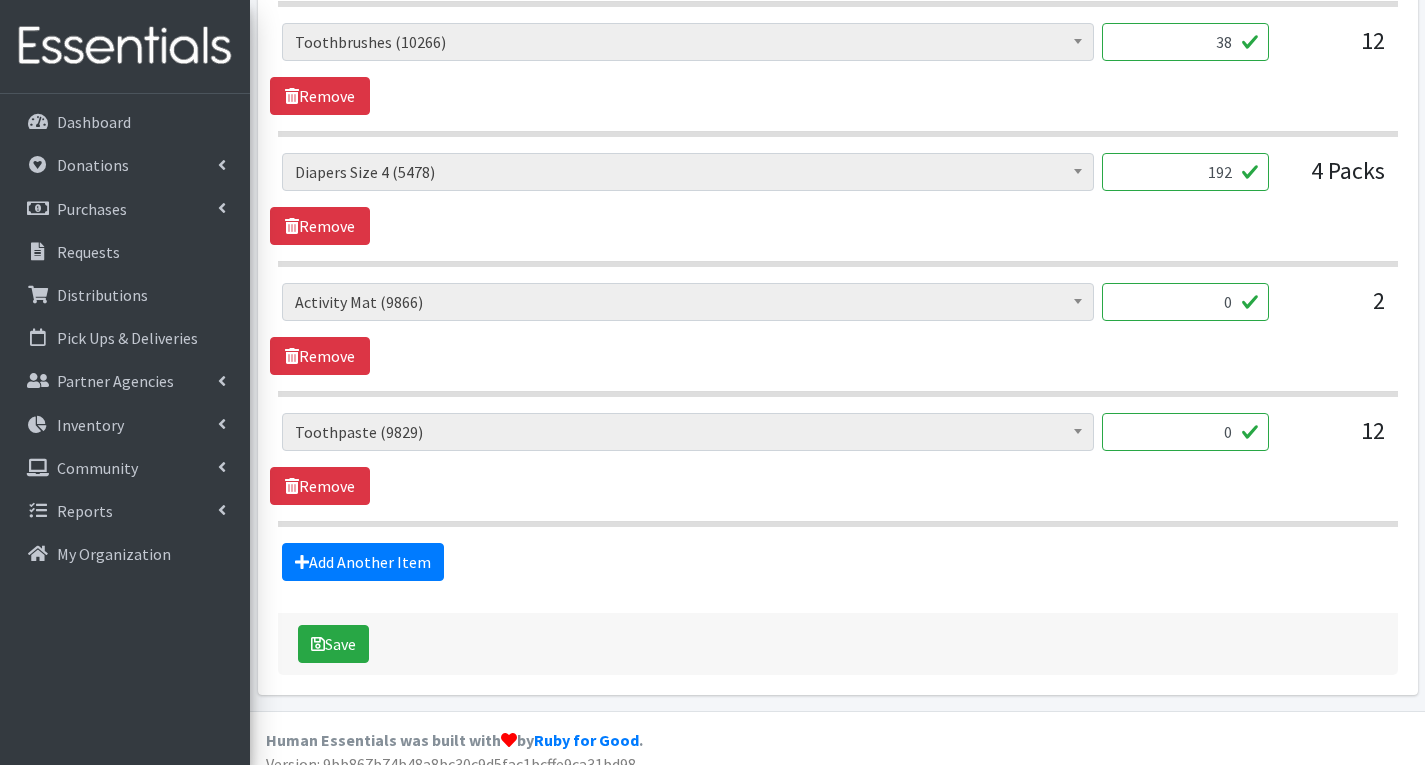 type on "38" 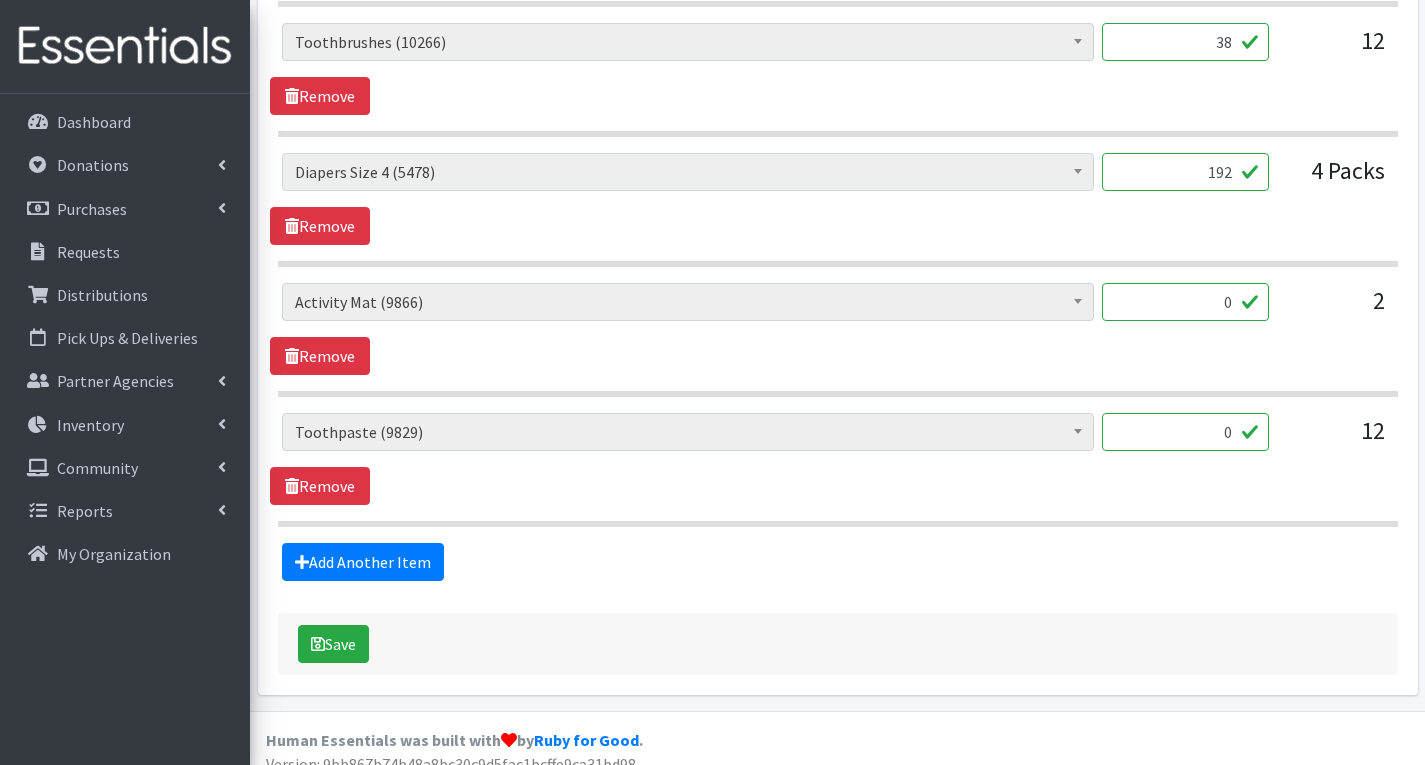 click on "0" at bounding box center [1185, 432] 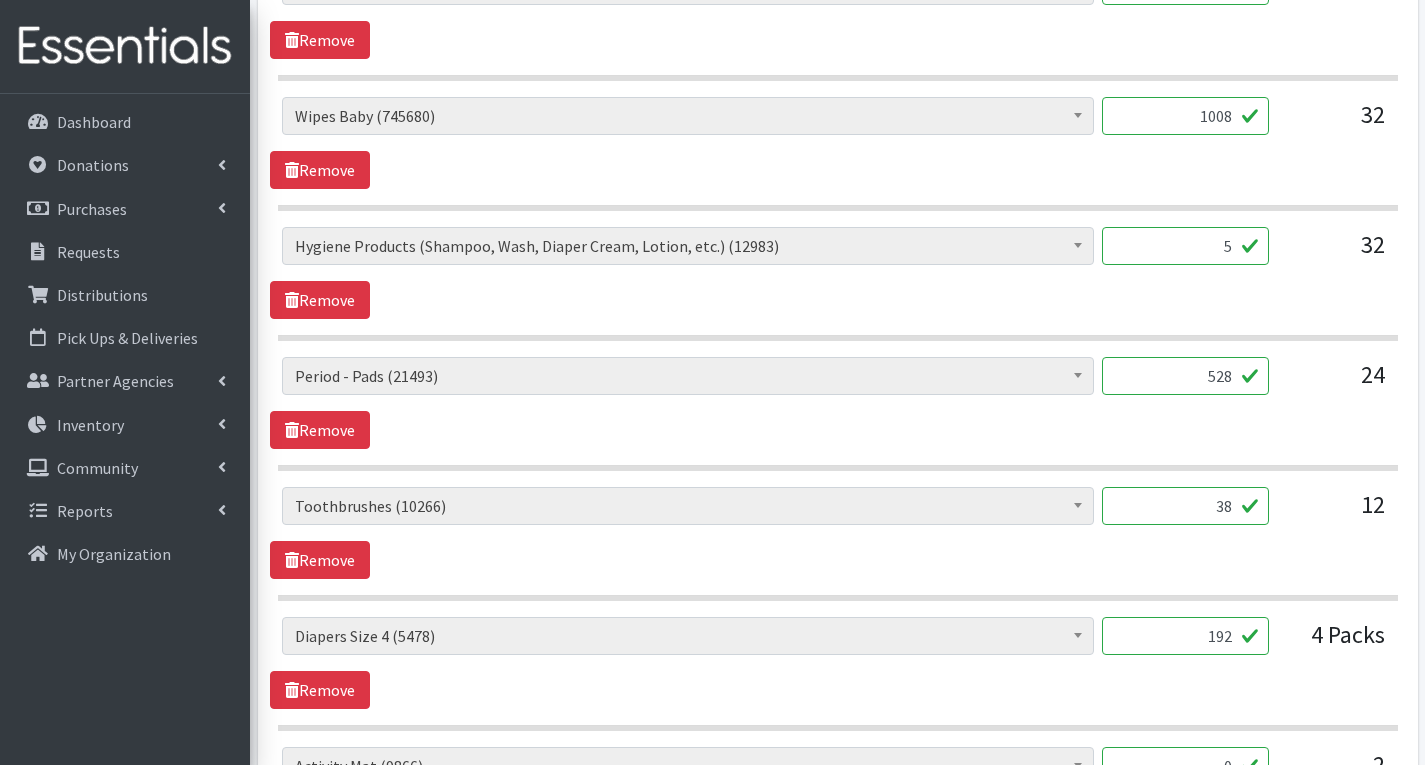 scroll, scrollTop: 1900, scrollLeft: 0, axis: vertical 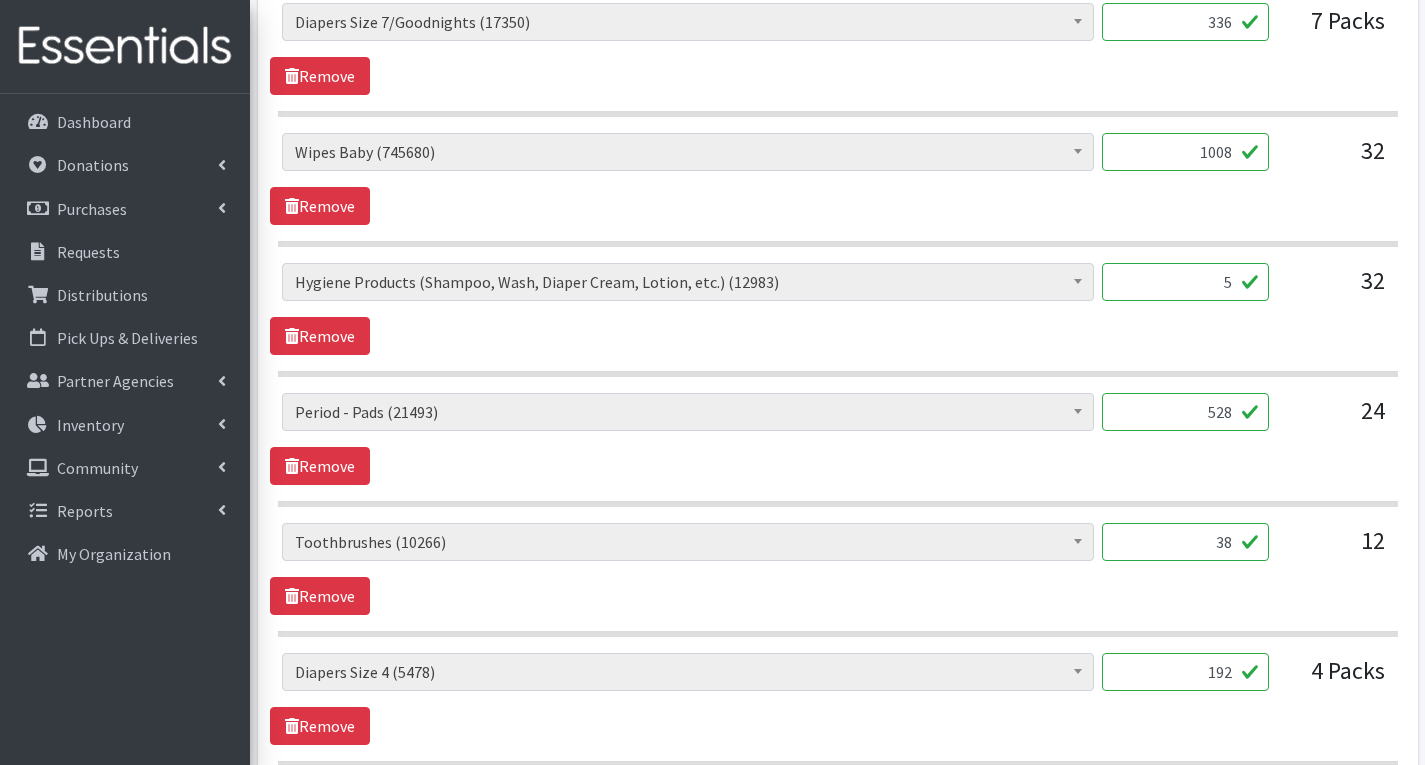 type on "6" 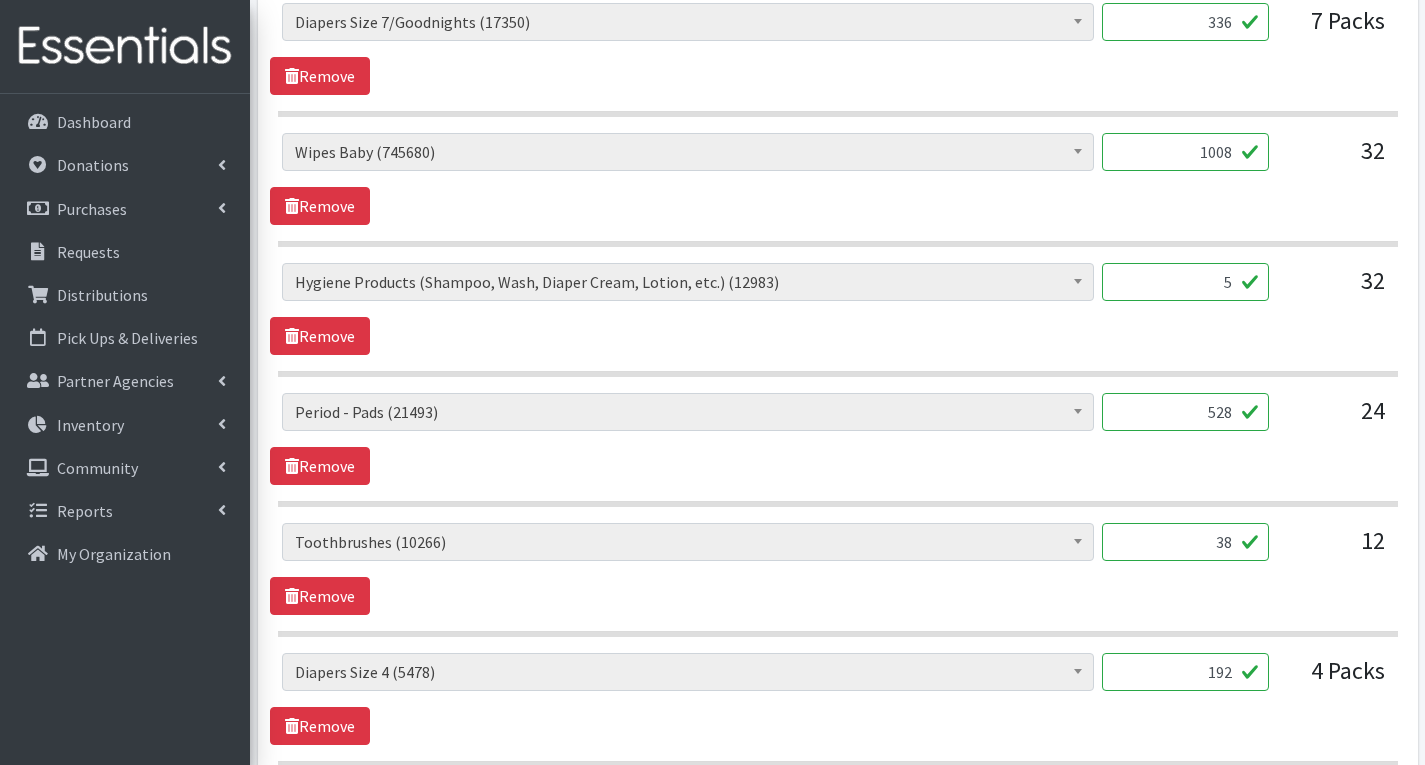 click on "5" at bounding box center (1185, 282) 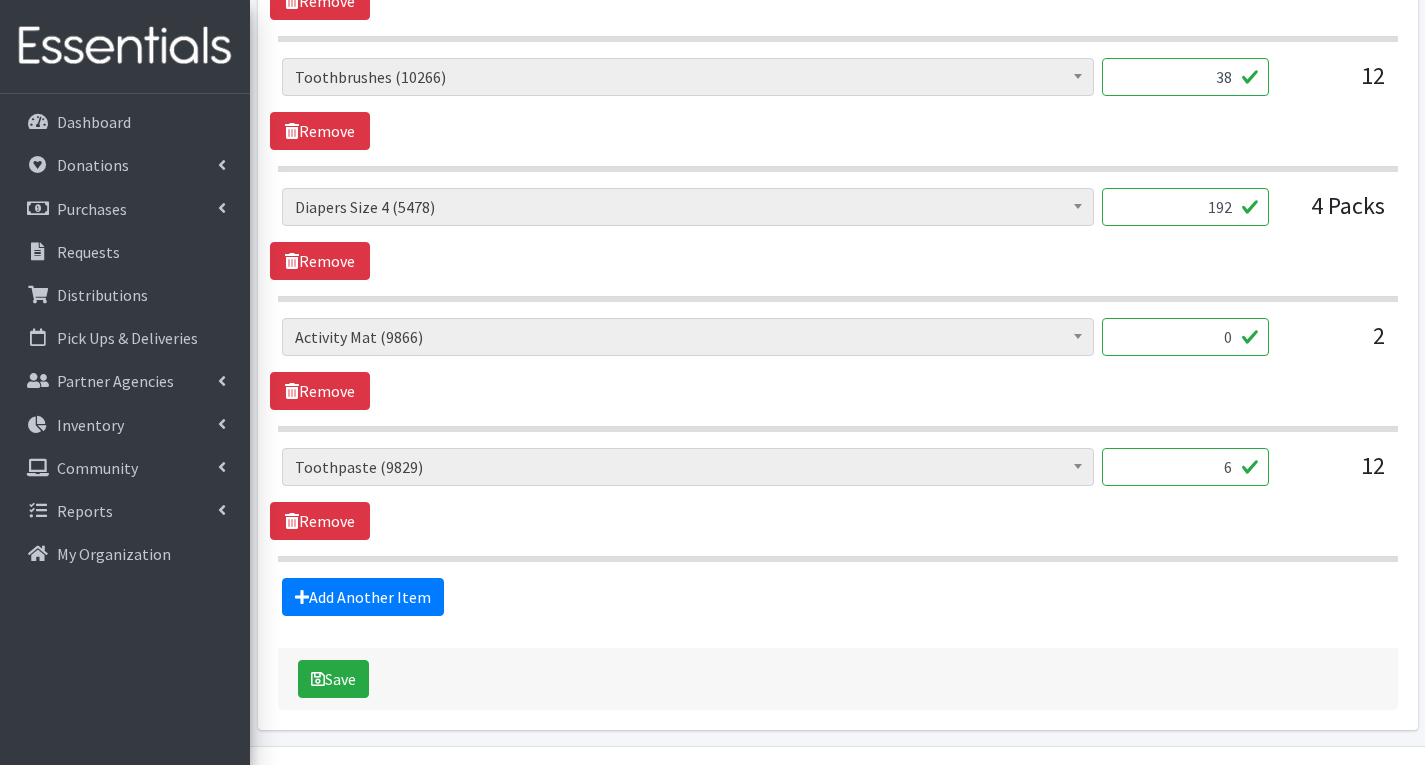 scroll, scrollTop: 2400, scrollLeft: 0, axis: vertical 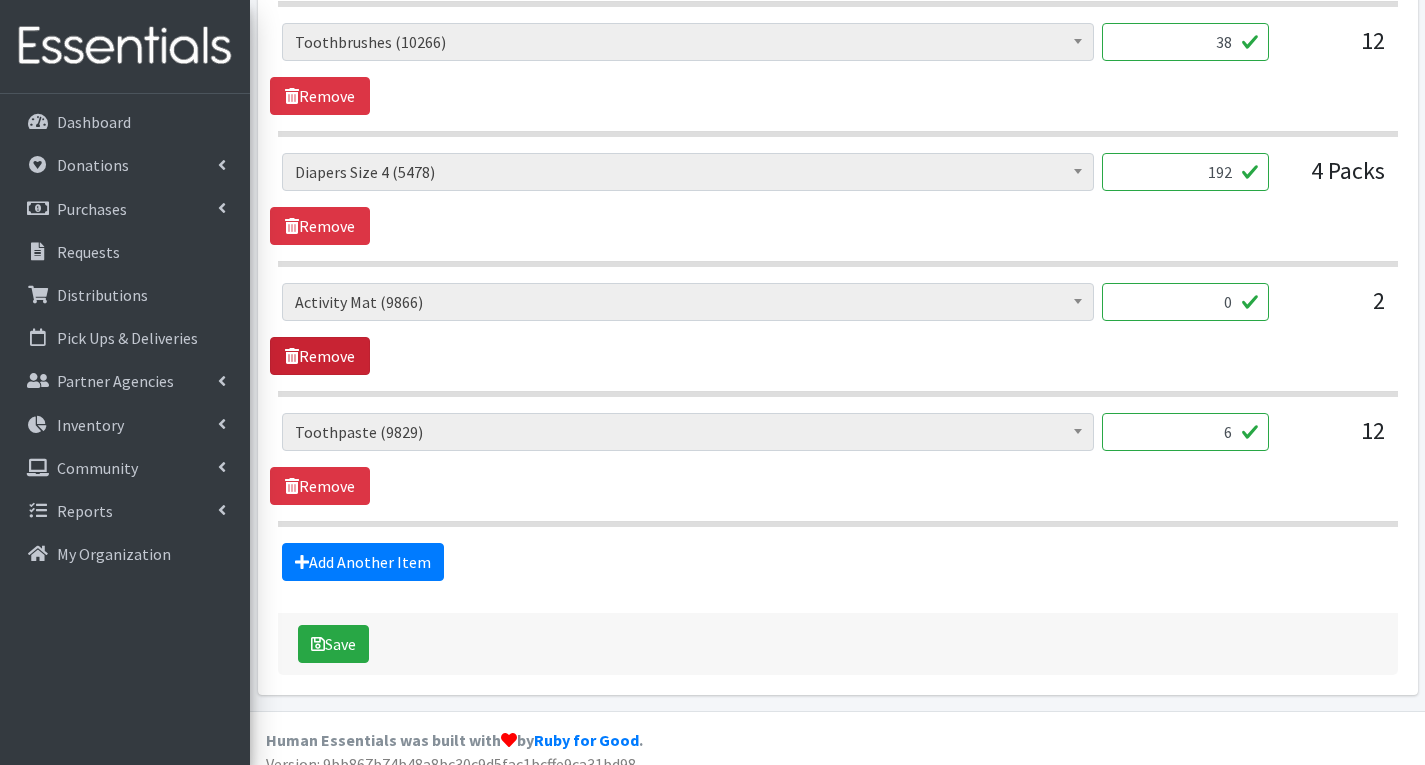 type on "17" 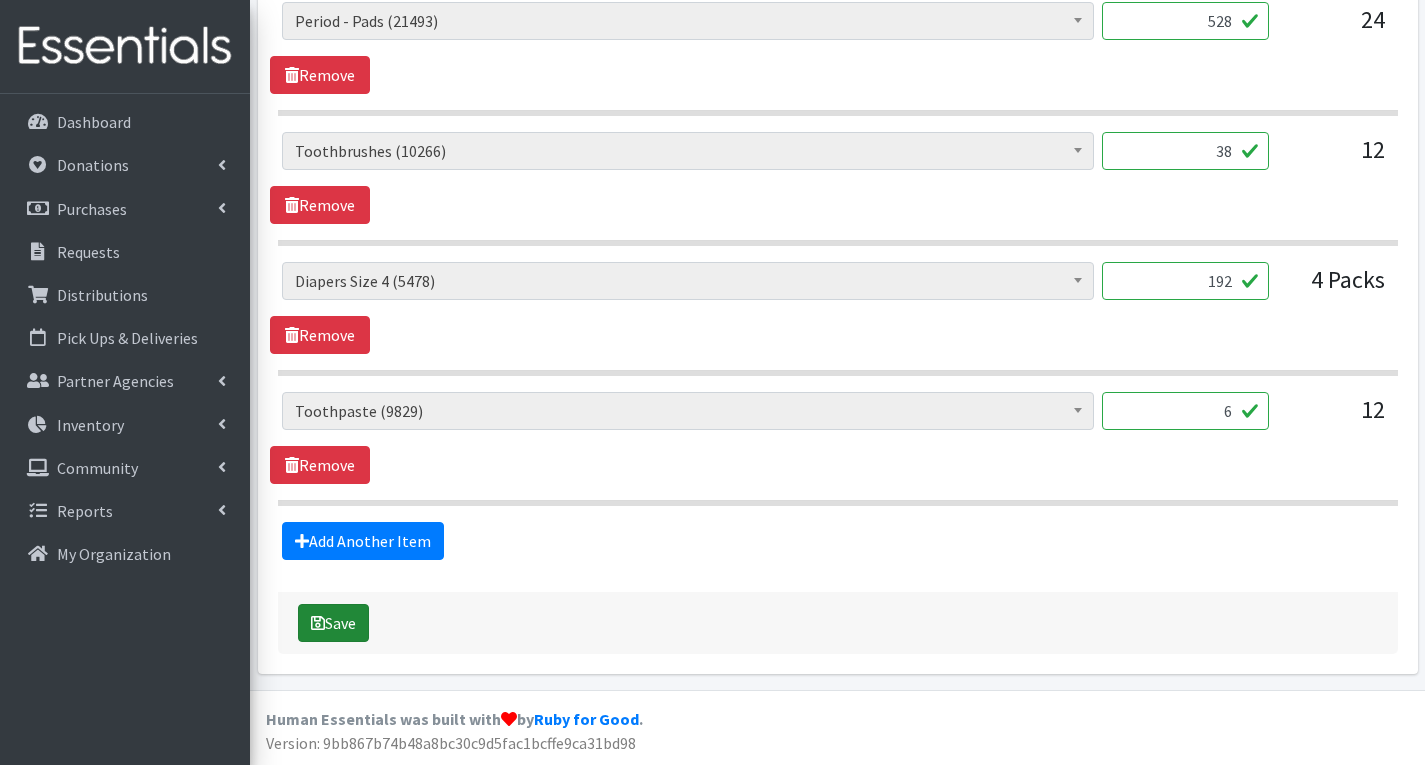 click on "Save" at bounding box center (333, 623) 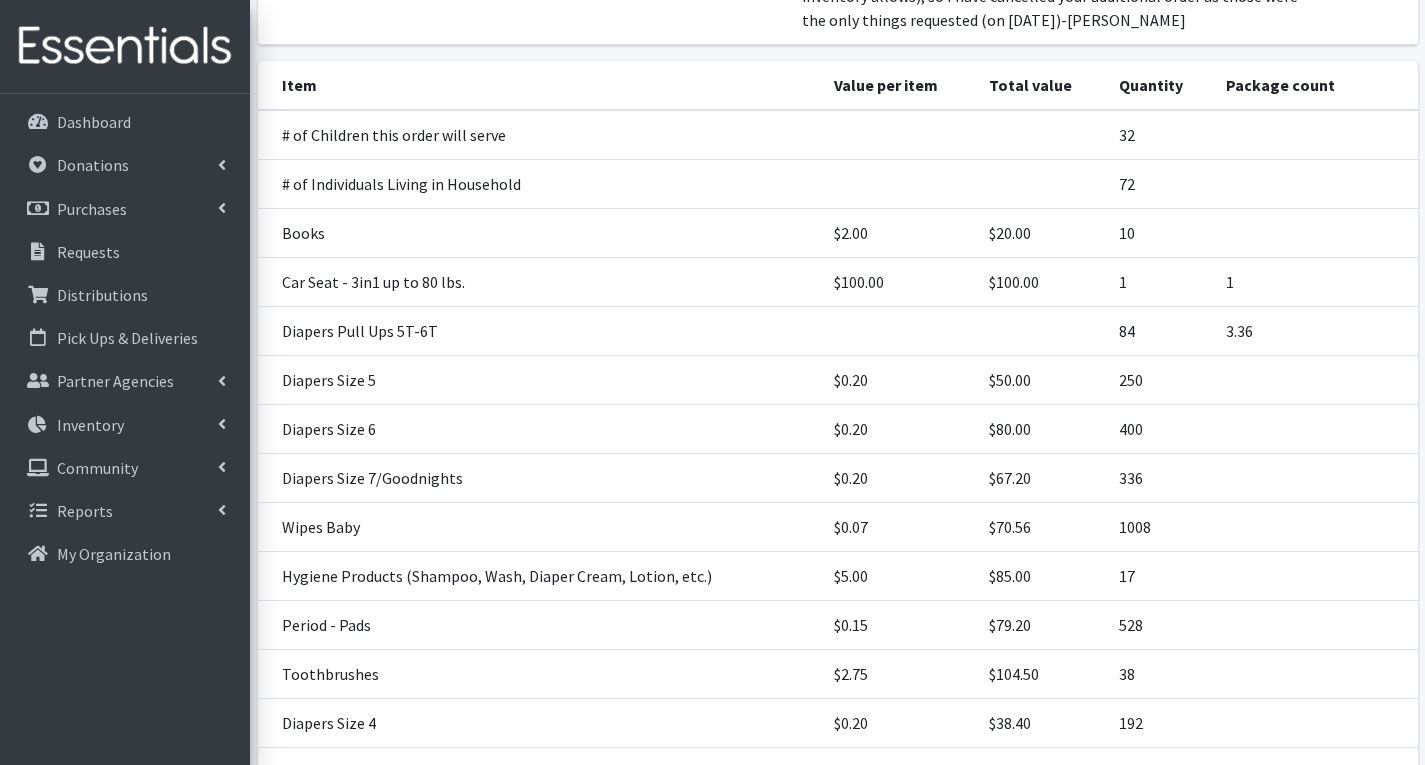 scroll, scrollTop: 734, scrollLeft: 0, axis: vertical 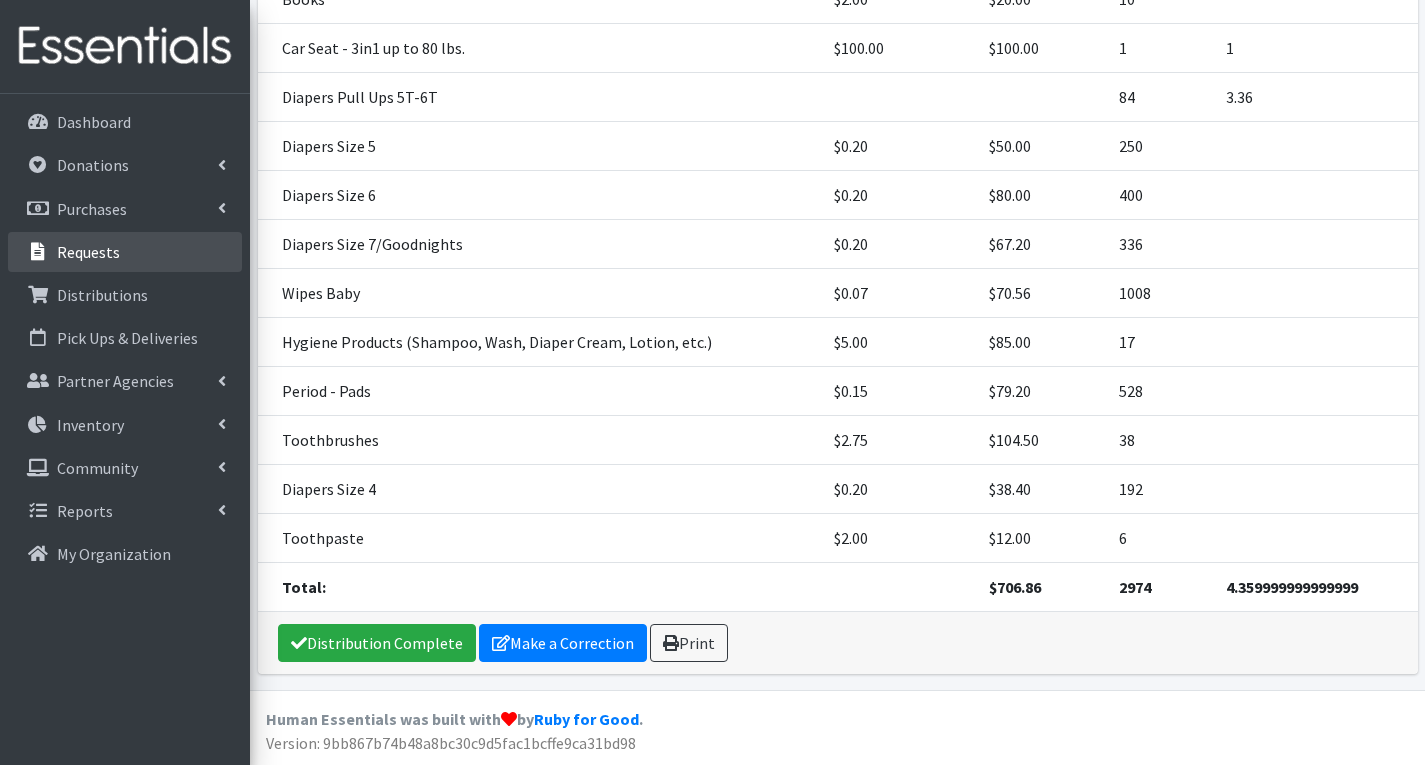 click on "Requests" at bounding box center (88, 252) 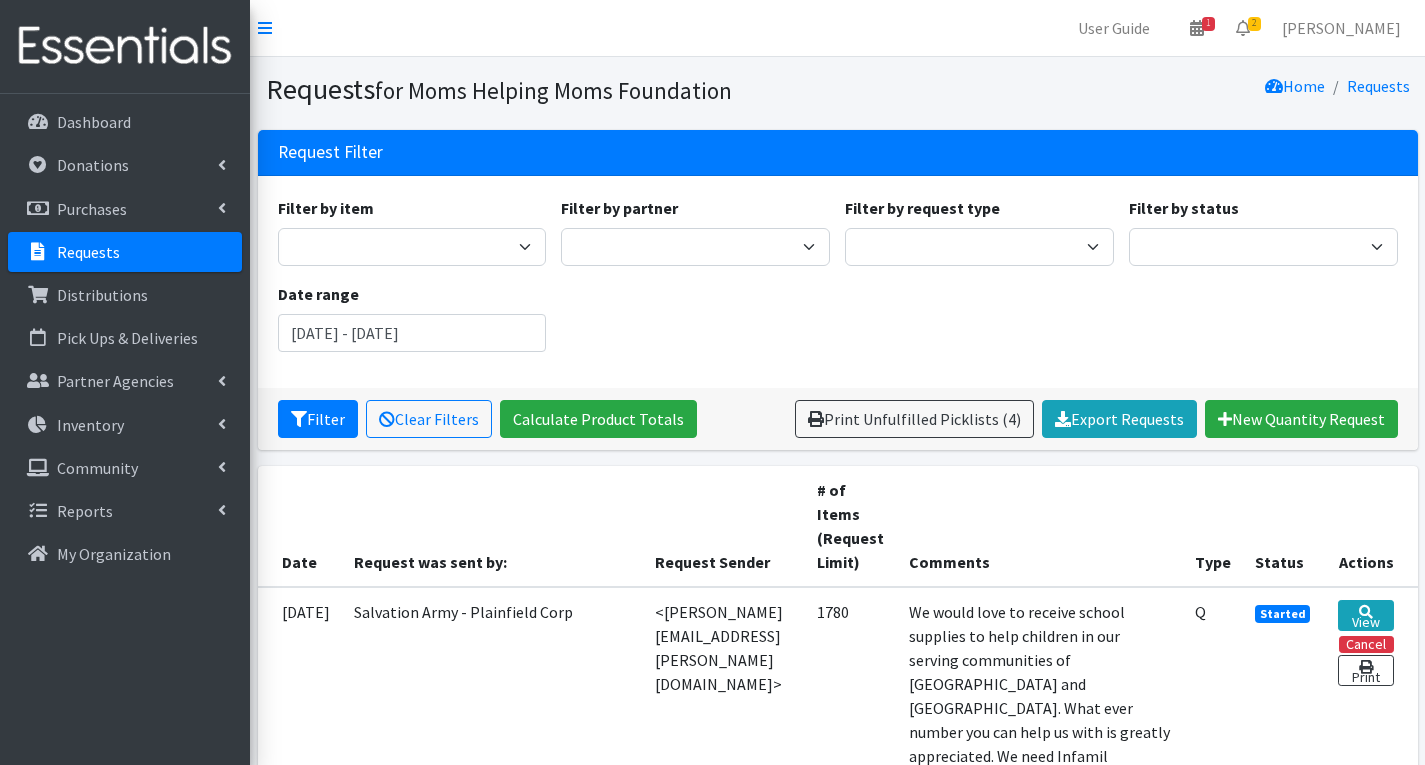 scroll, scrollTop: 0, scrollLeft: 0, axis: both 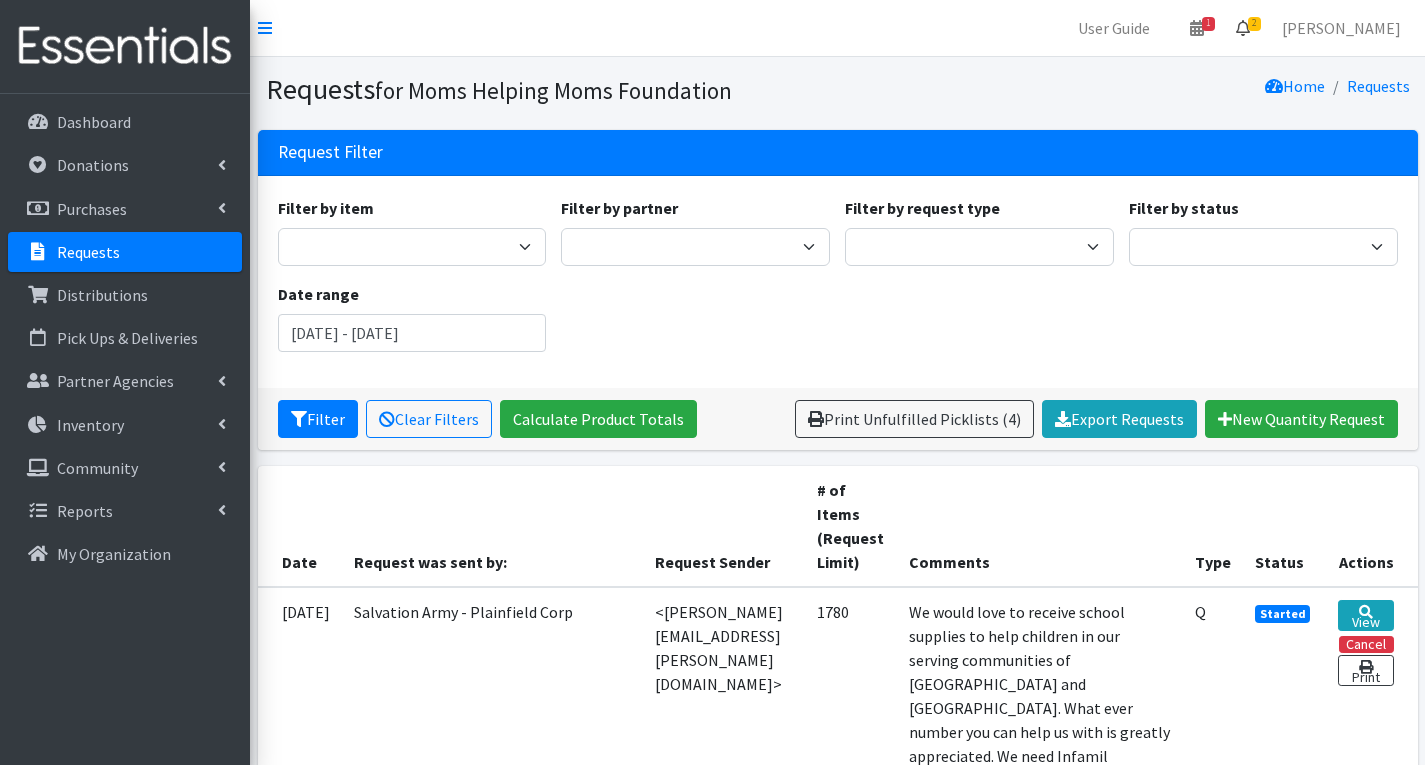 click on "2" at bounding box center [1254, 24] 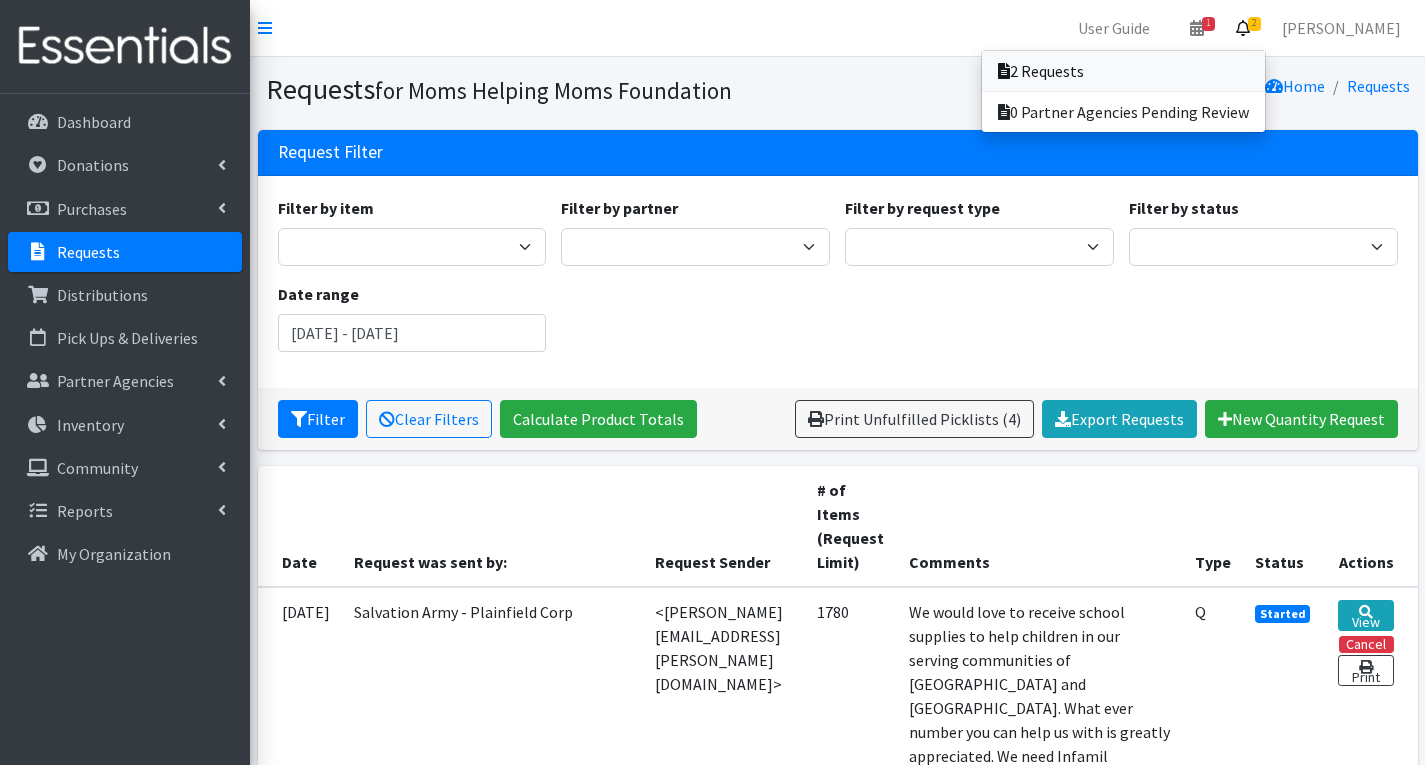 click on "2
Requests" at bounding box center (1123, 71) 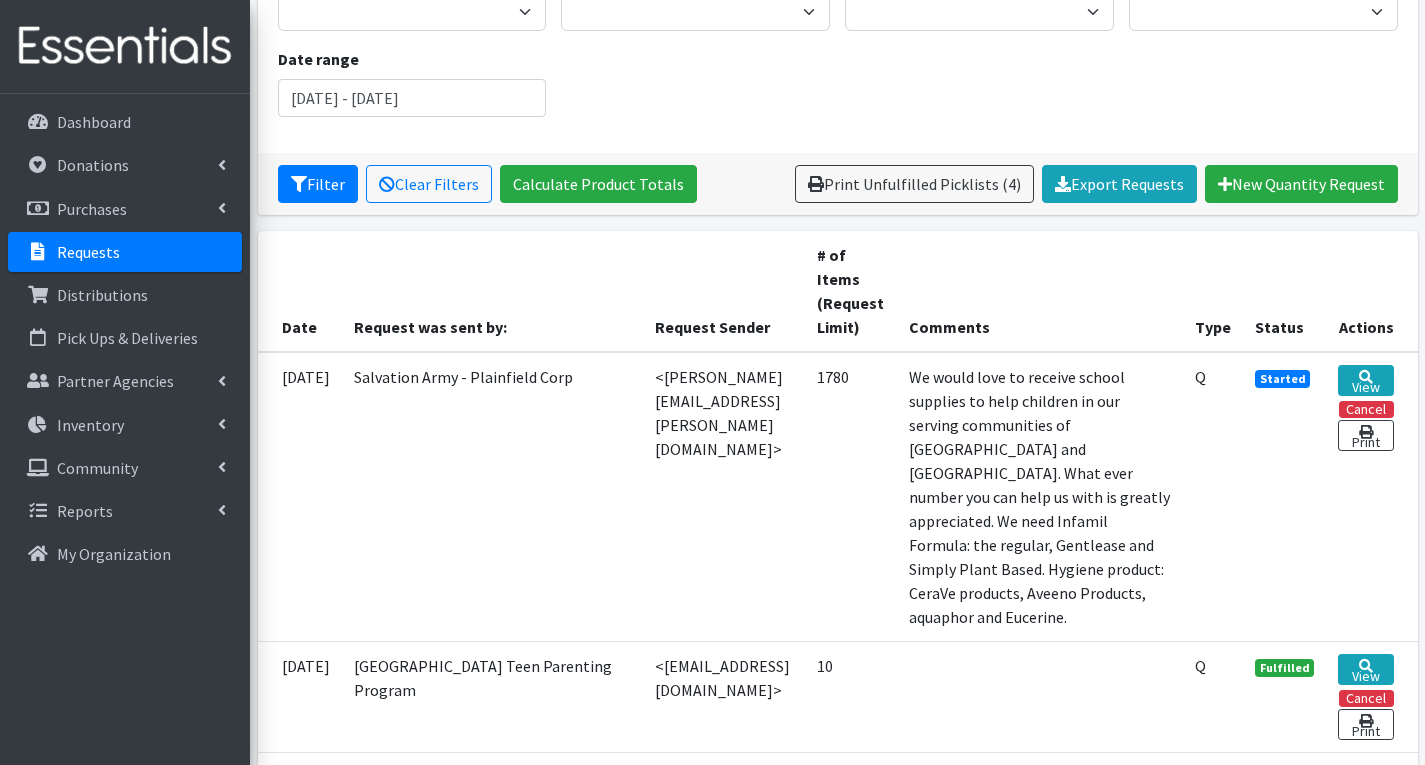scroll, scrollTop: 0, scrollLeft: 0, axis: both 